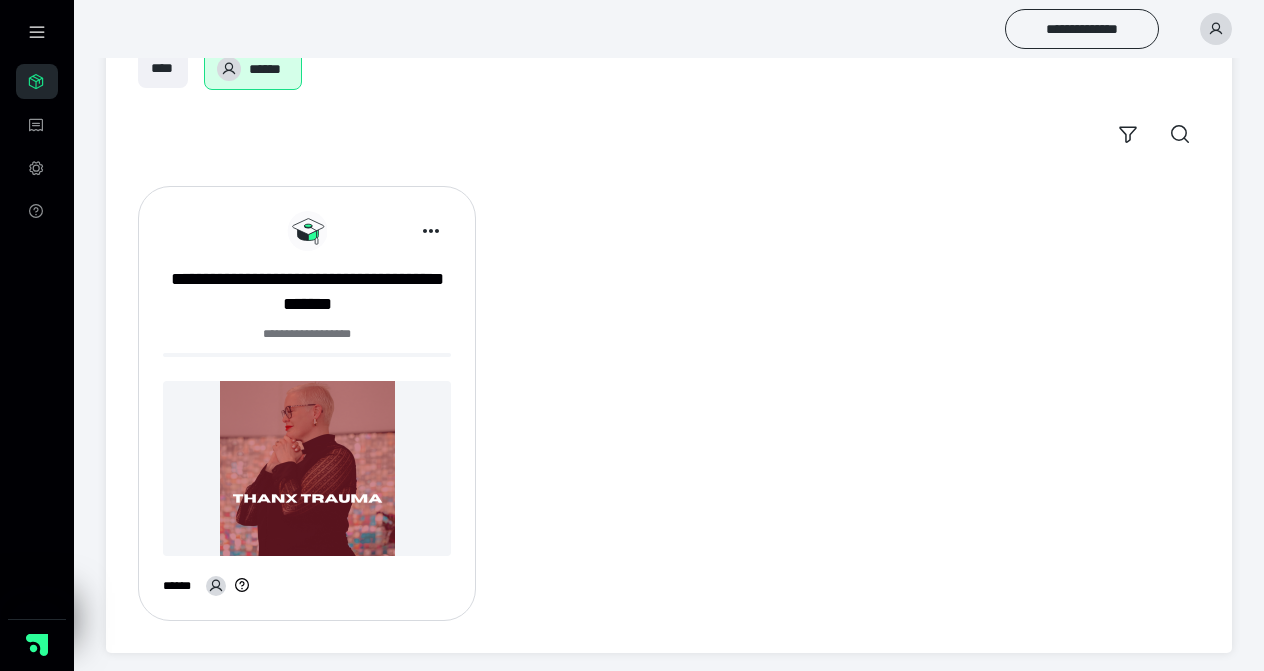scroll, scrollTop: 136, scrollLeft: 0, axis: vertical 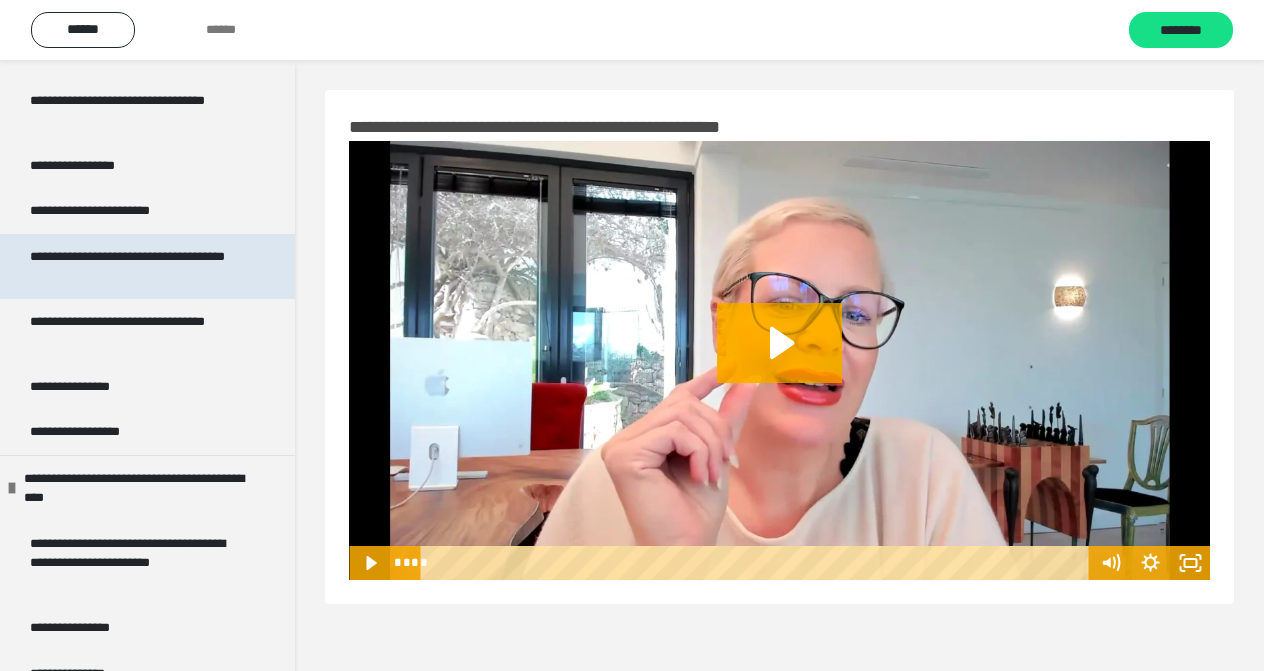click on "**********" at bounding box center (132, 266) 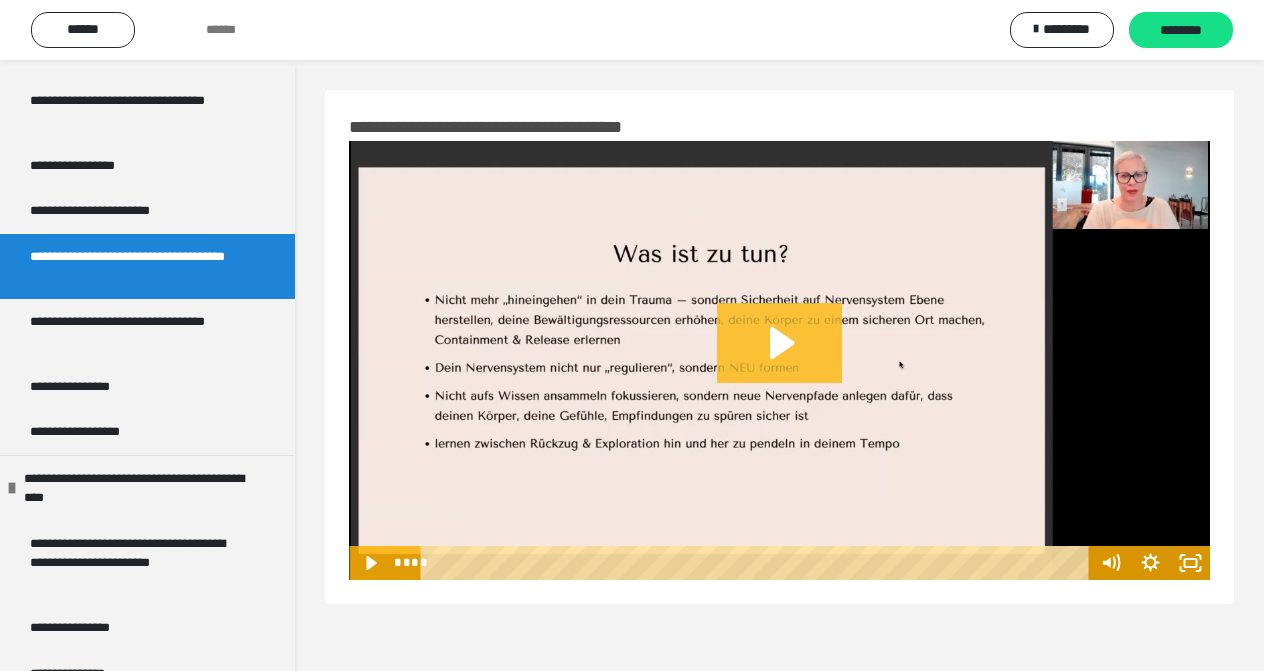 click 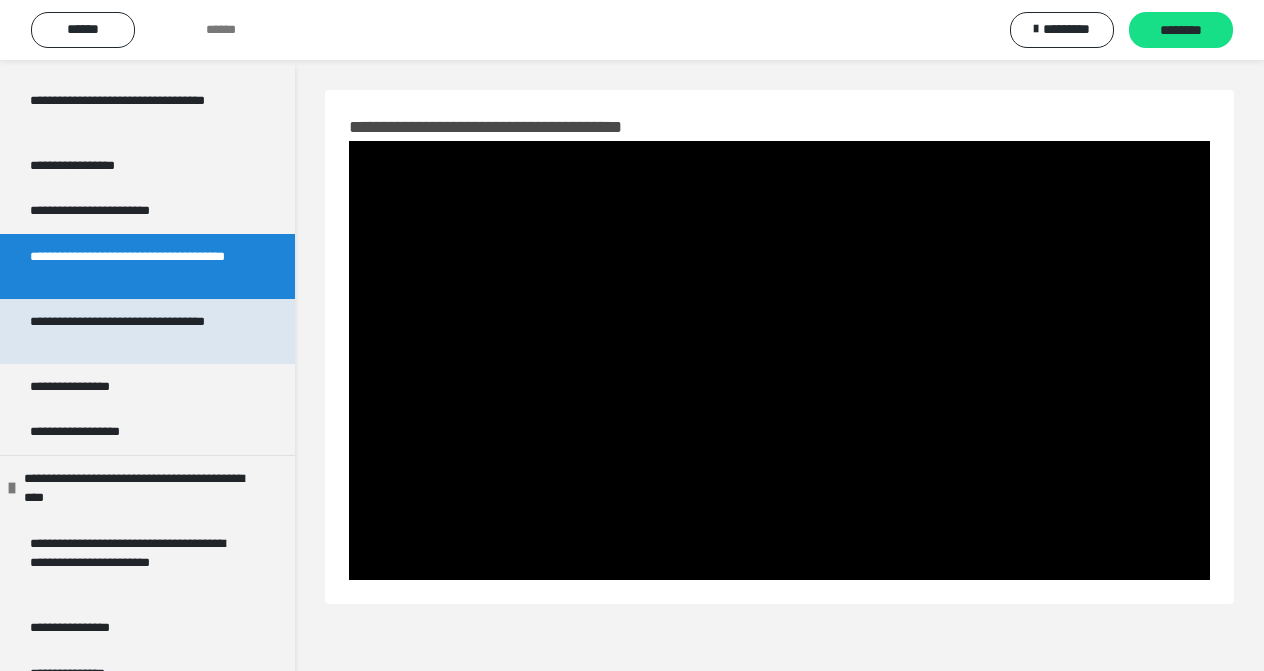 click on "**********" at bounding box center (132, 331) 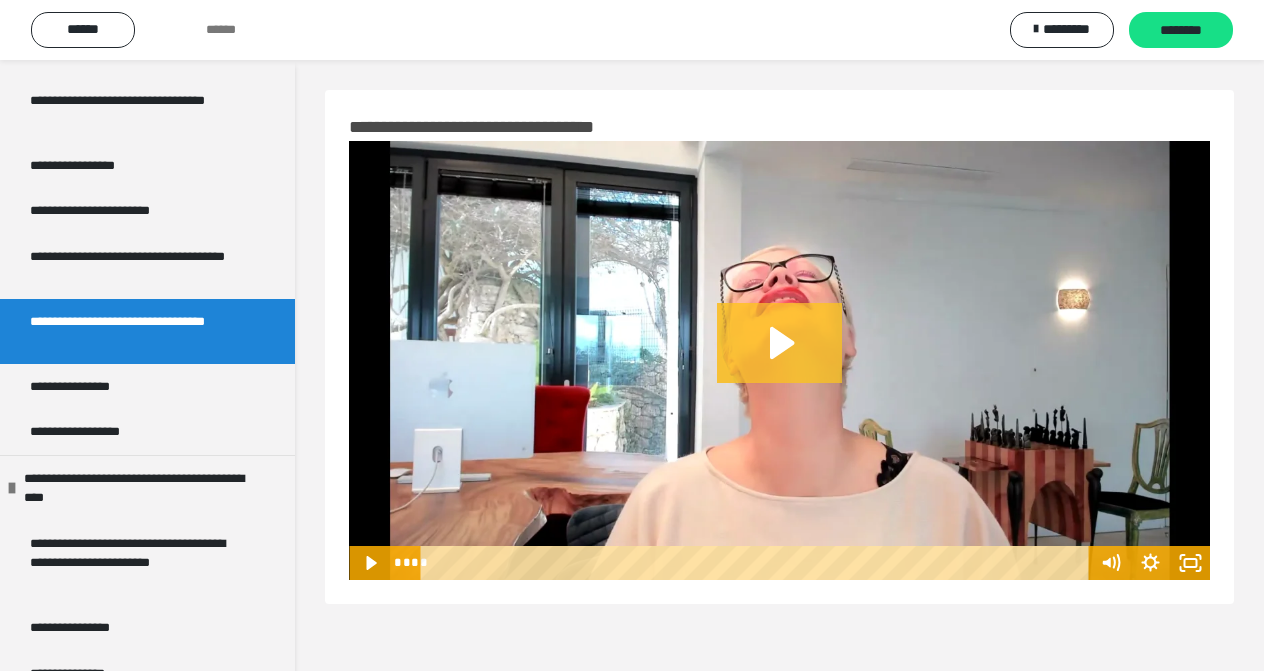 click 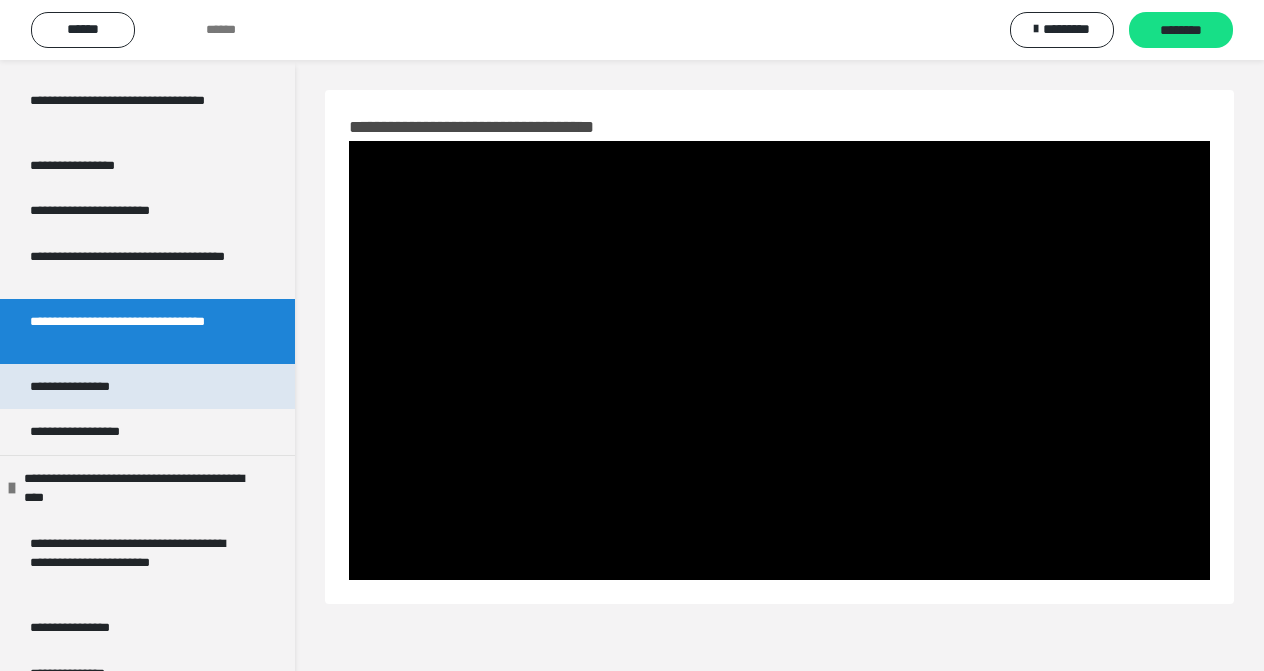 click on "**********" at bounding box center (84, 387) 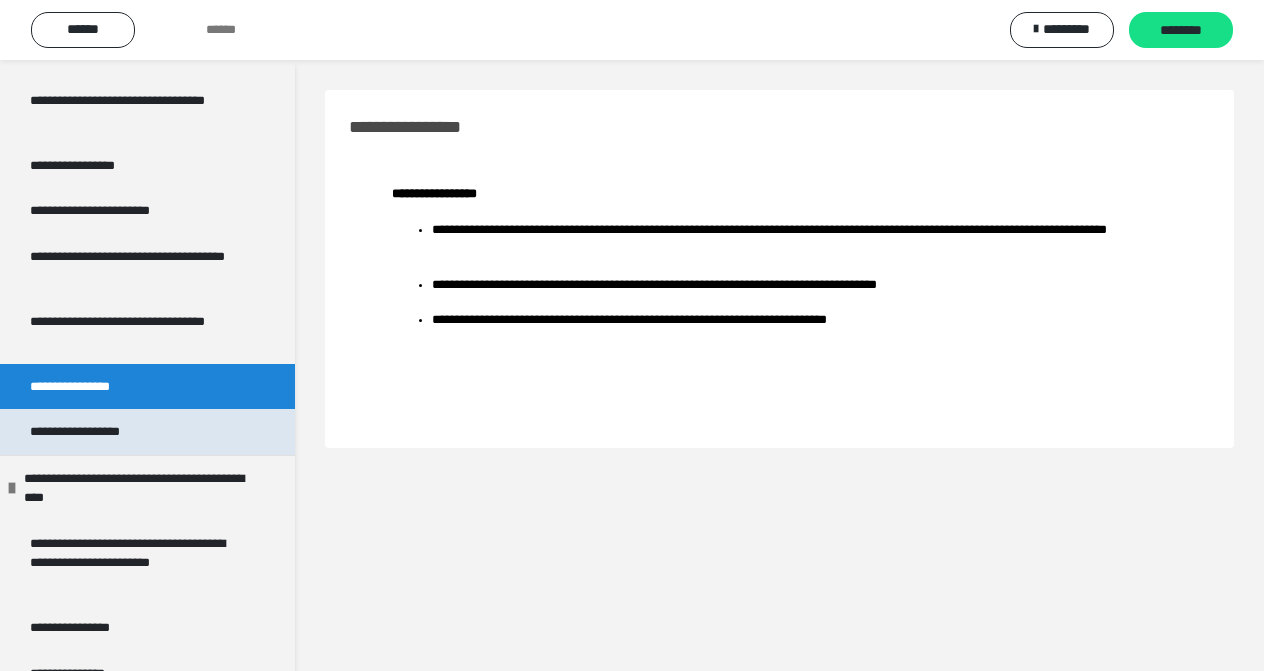 click on "**********" at bounding box center [92, 432] 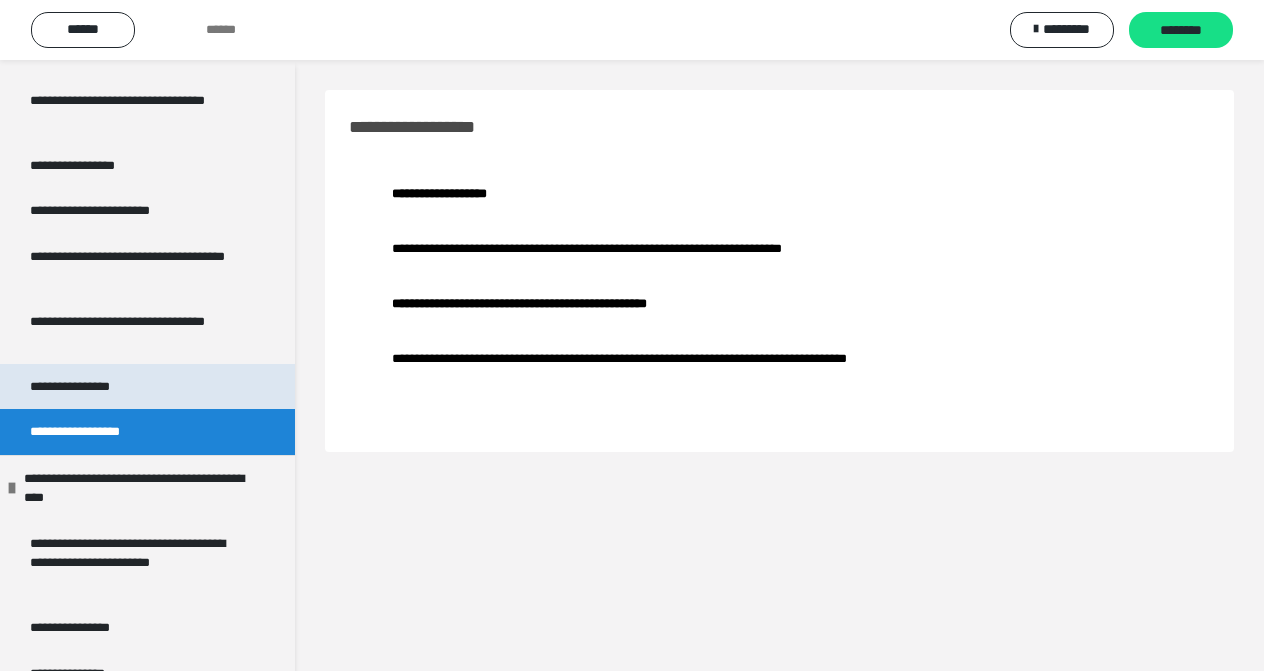 click on "**********" at bounding box center [84, 387] 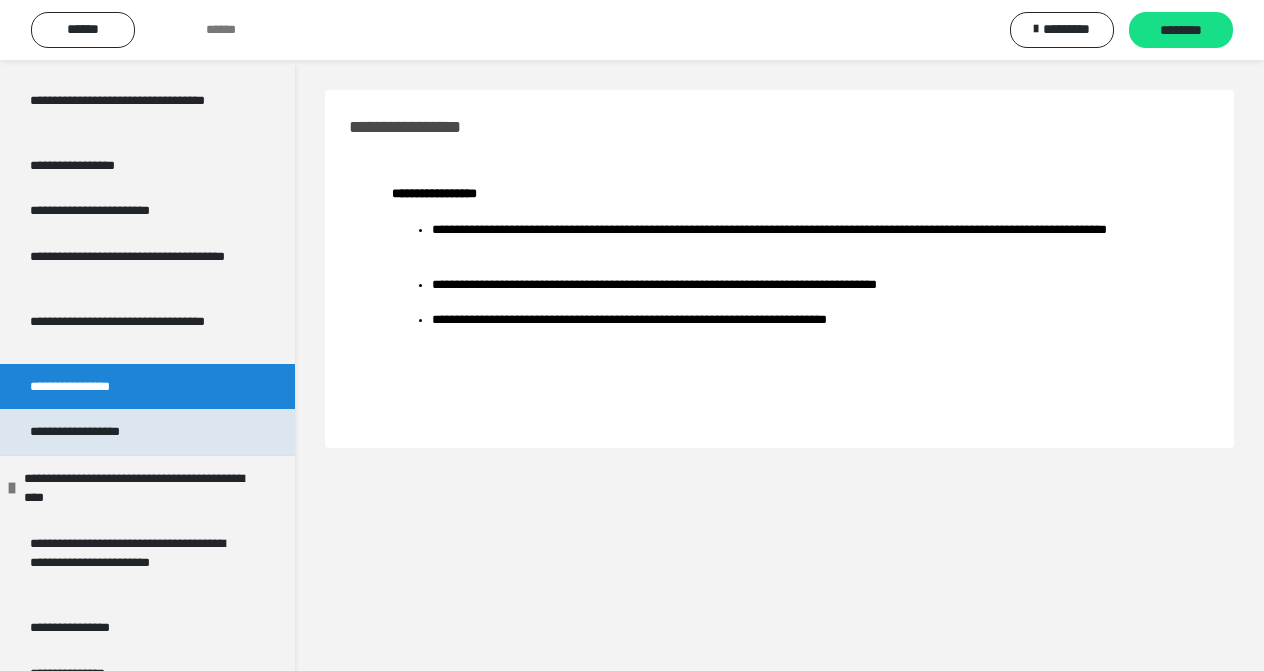click on "**********" at bounding box center [92, 432] 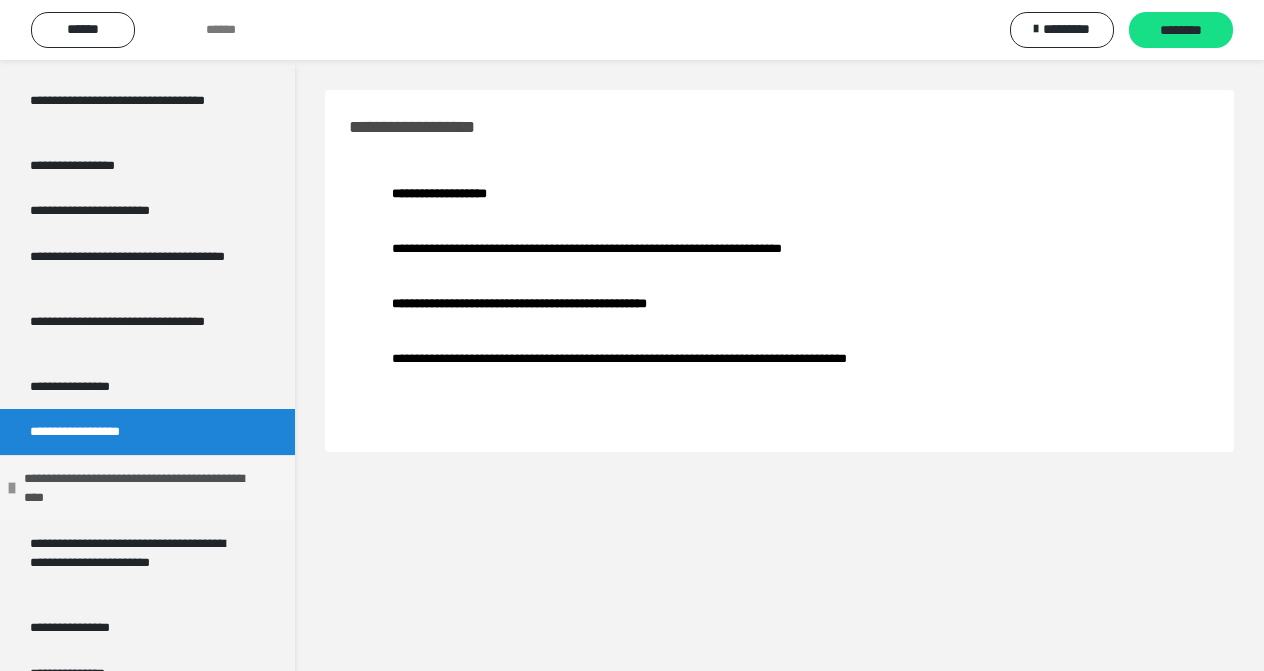 click on "**********" at bounding box center [144, 488] 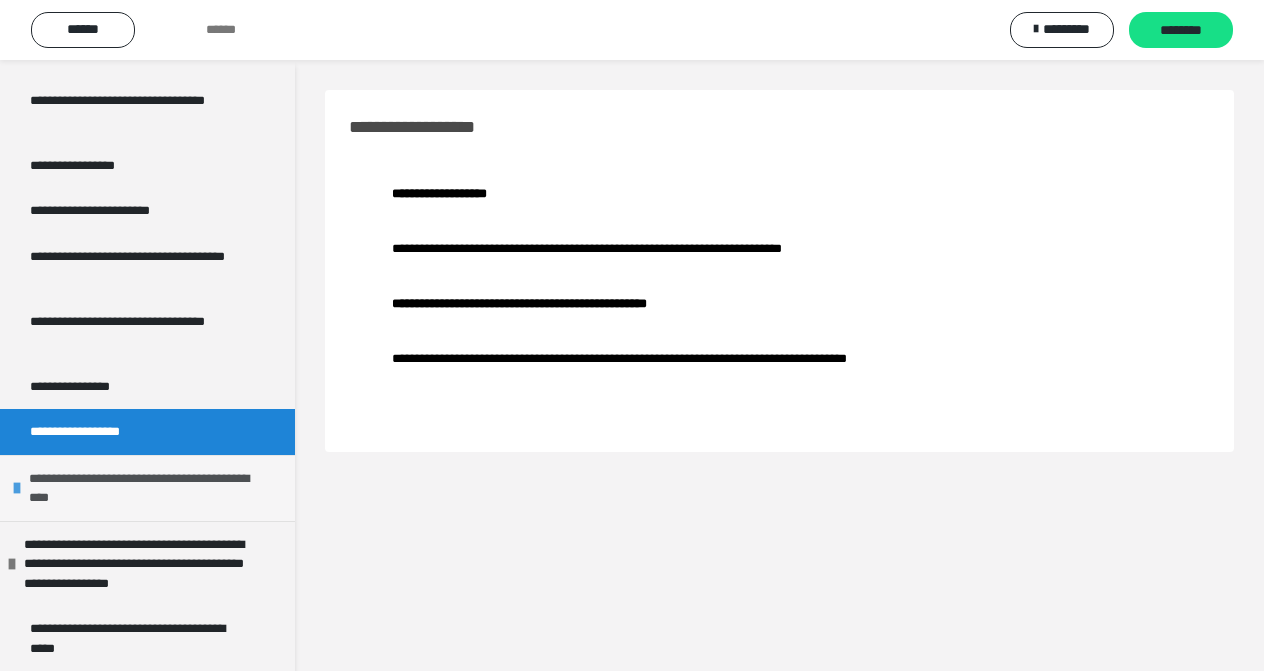 click at bounding box center [17, 488] 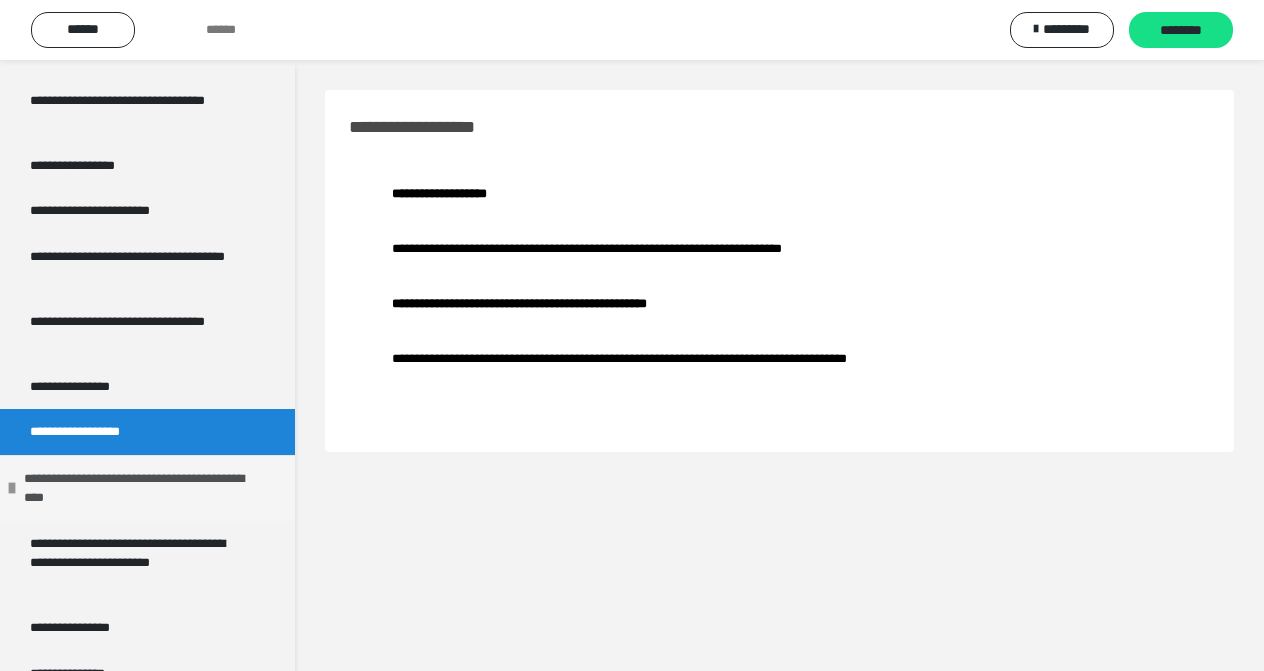 click on "**********" at bounding box center [144, 488] 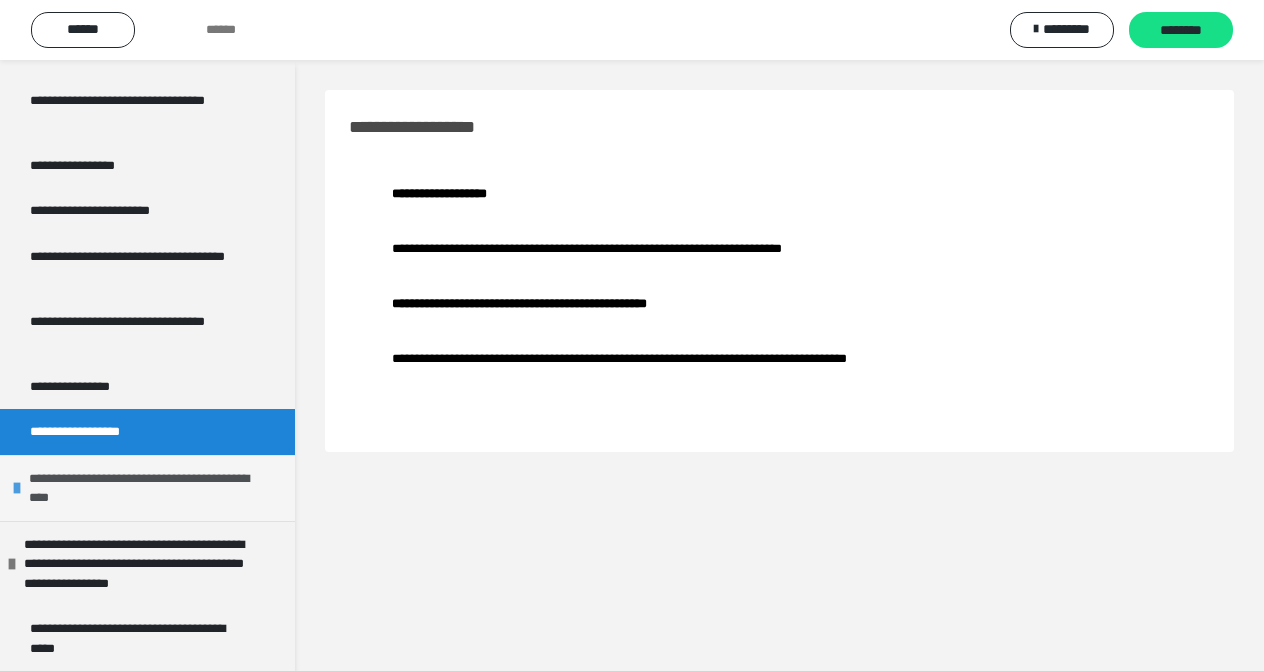 click on "**********" at bounding box center [149, 488] 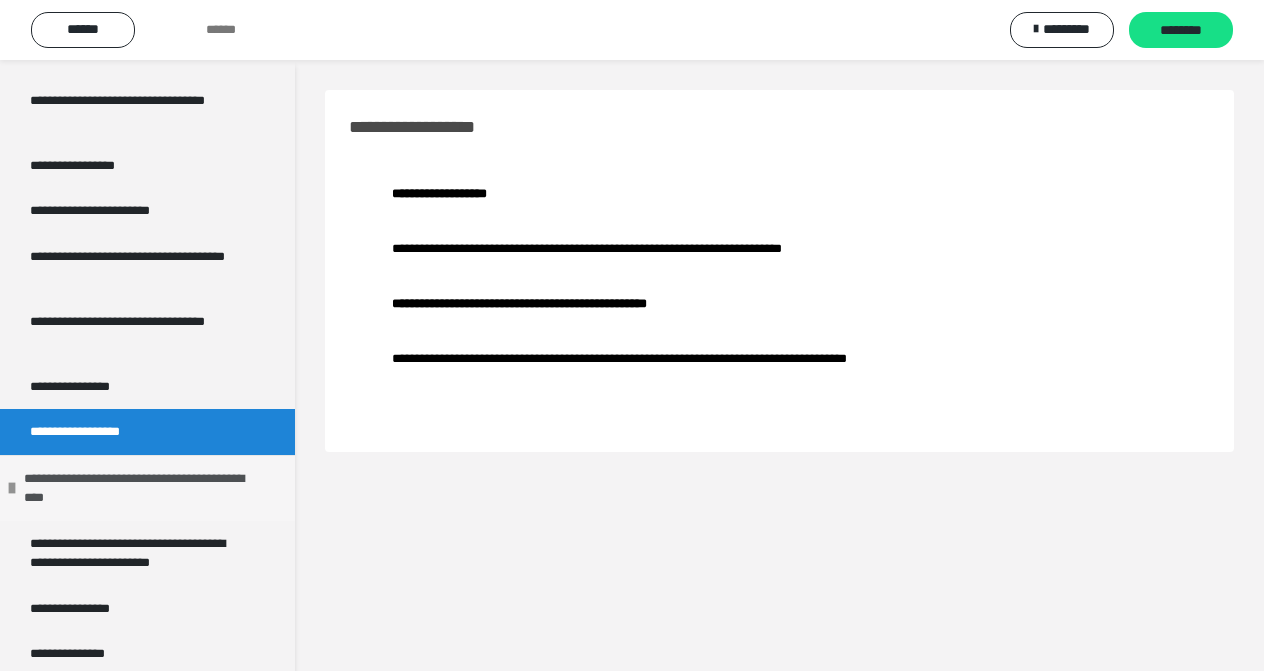 click on "**********" at bounding box center (144, 488) 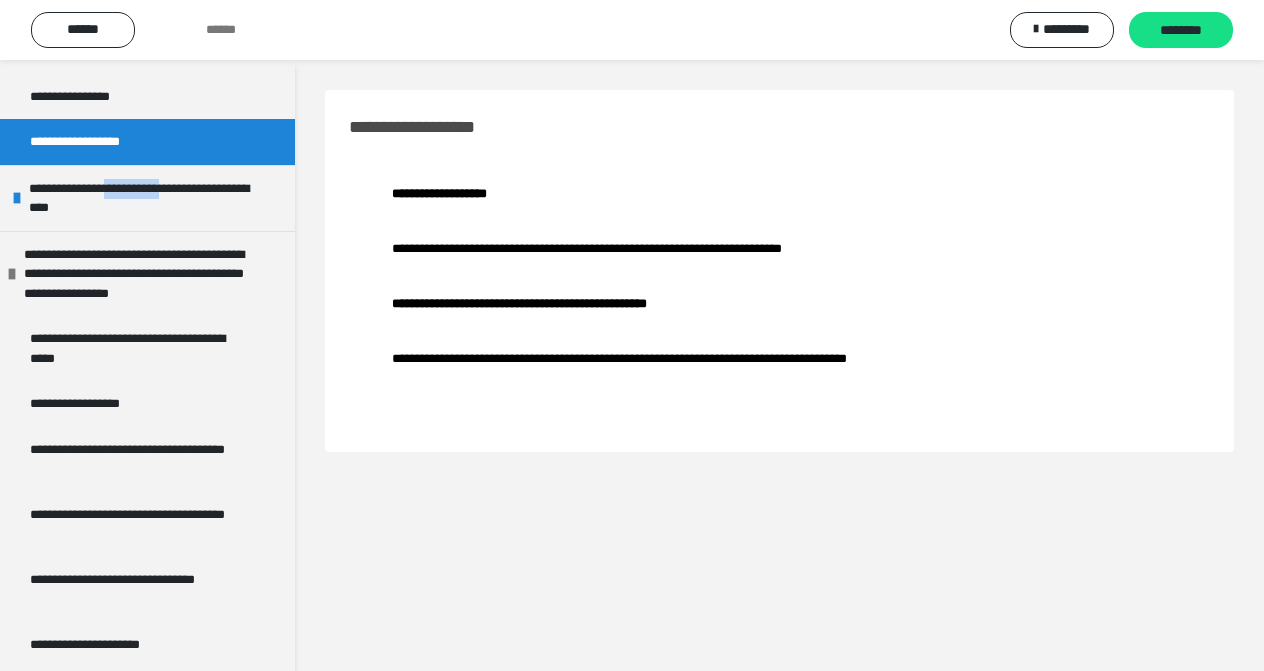 scroll, scrollTop: 679, scrollLeft: 0, axis: vertical 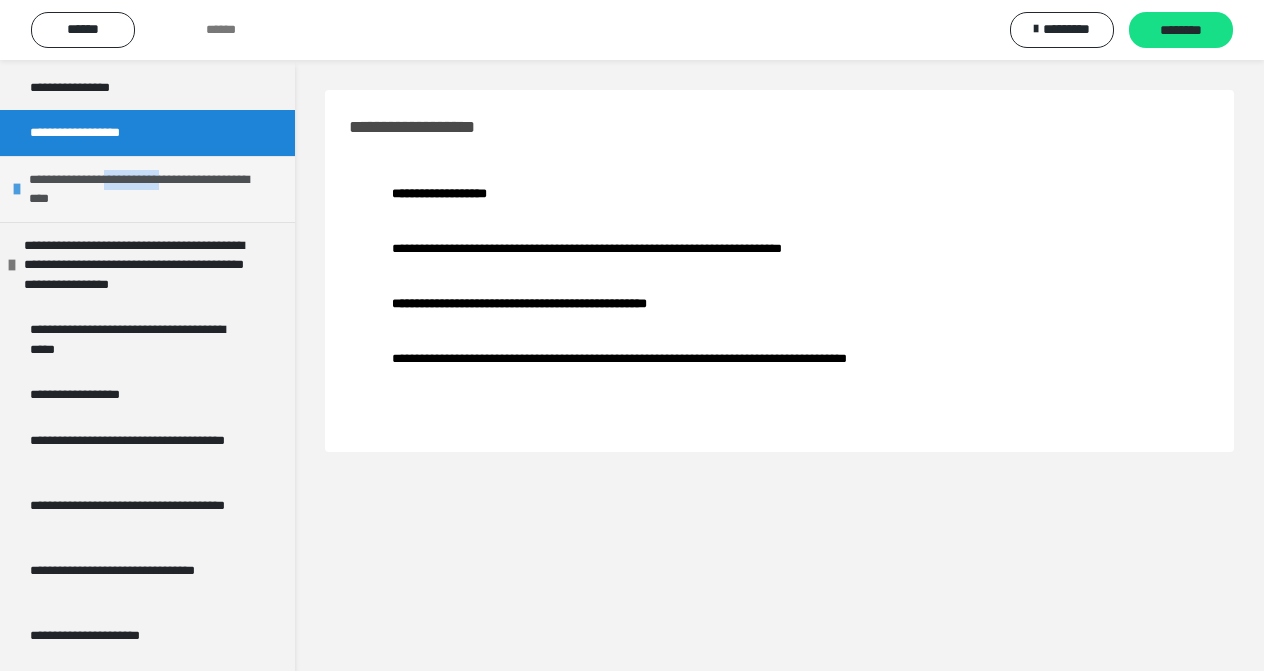click at bounding box center (17, 189) 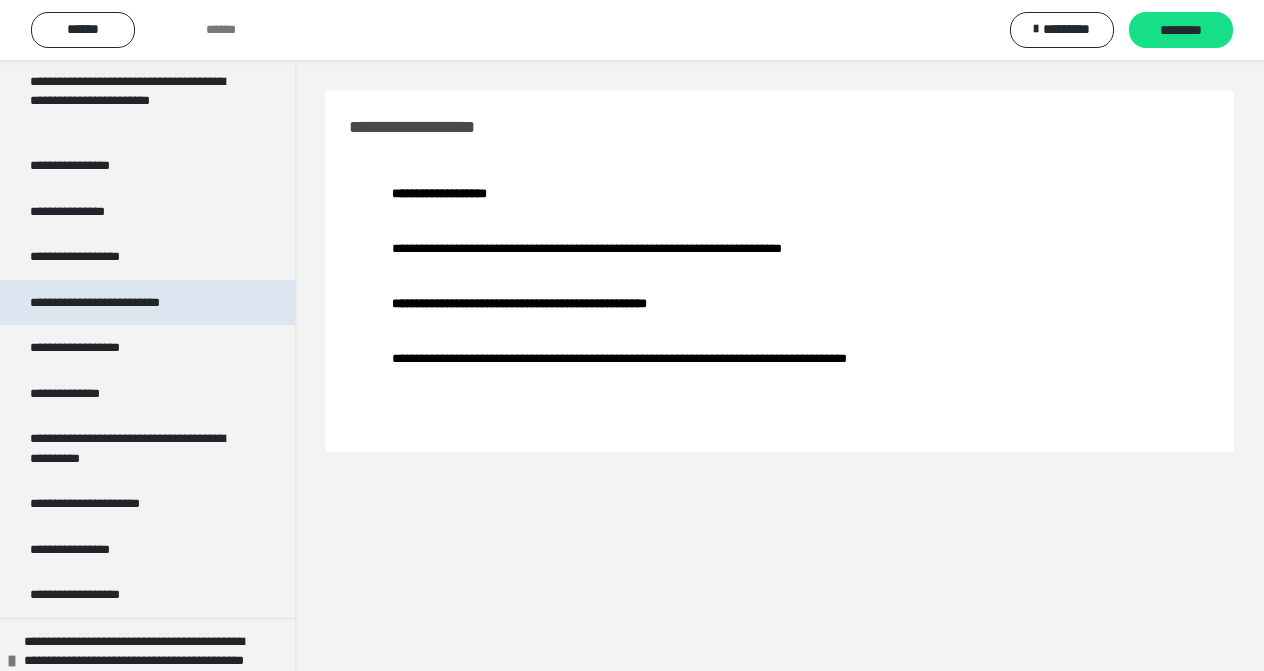 scroll, scrollTop: 922, scrollLeft: 0, axis: vertical 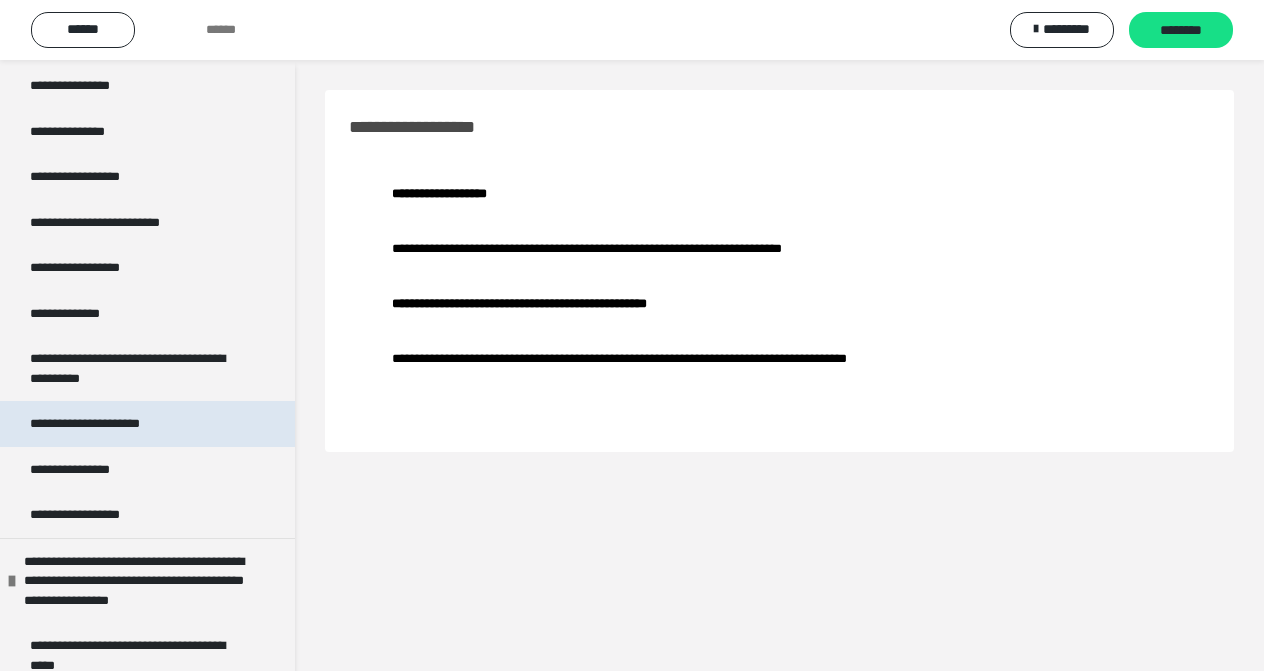 click on "**********" at bounding box center [105, 424] 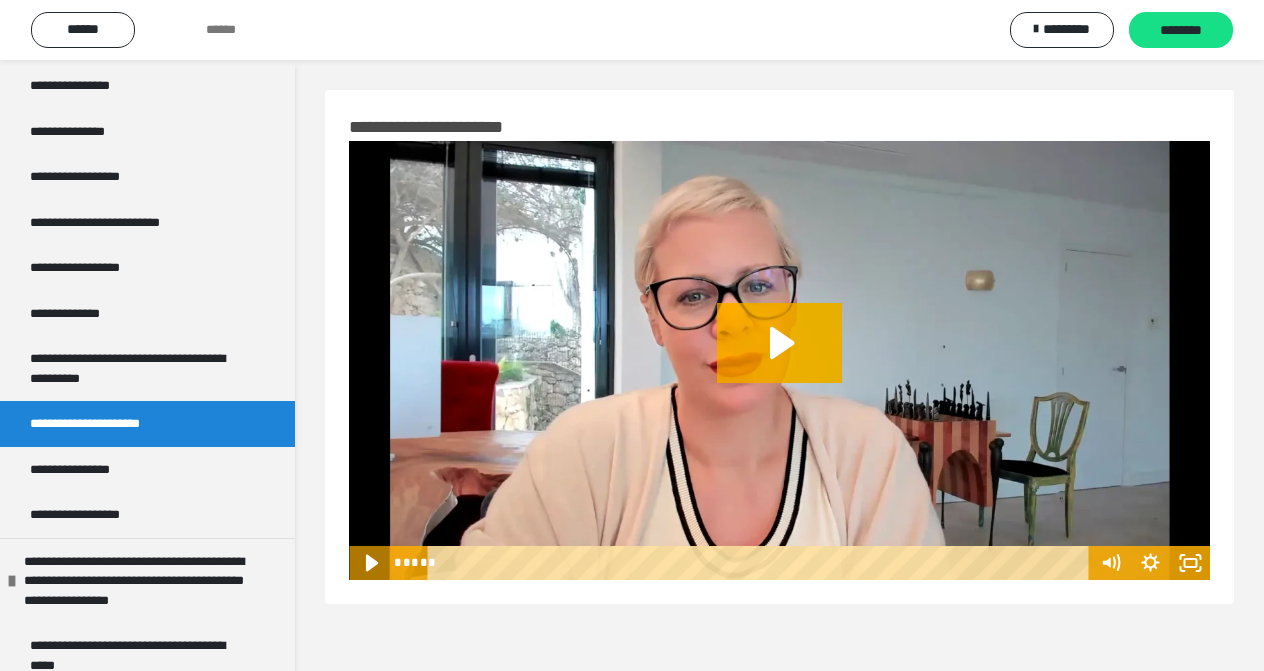 click 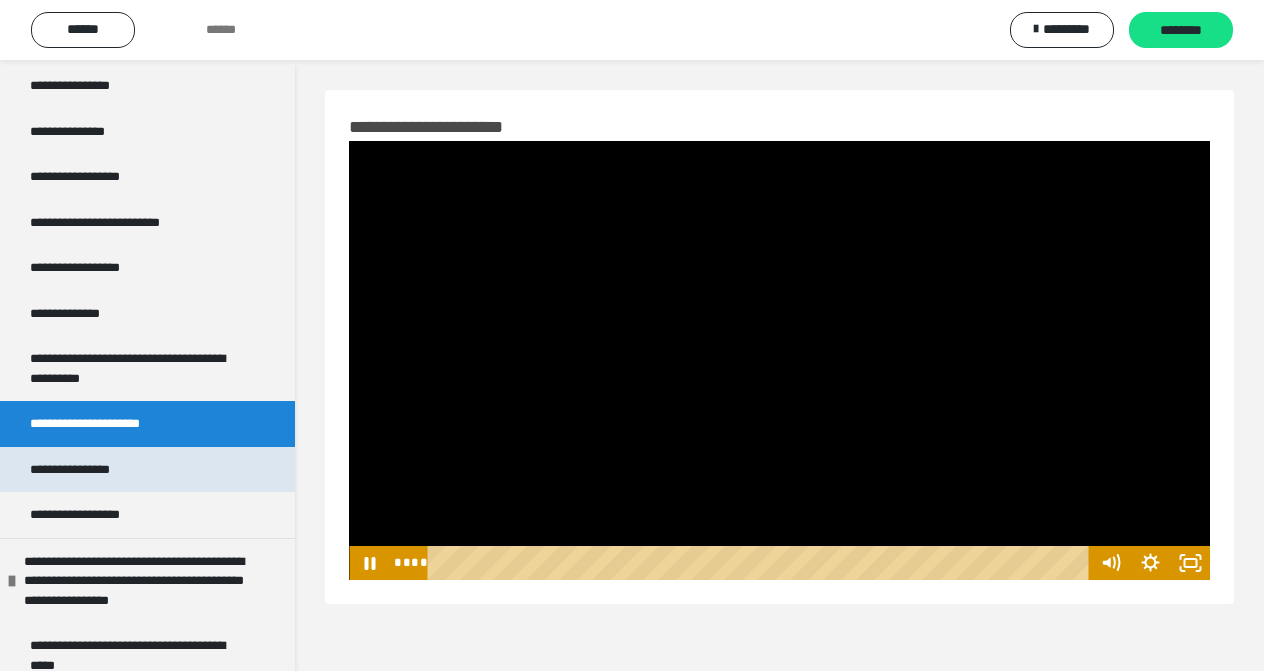 click on "**********" at bounding box center [84, 470] 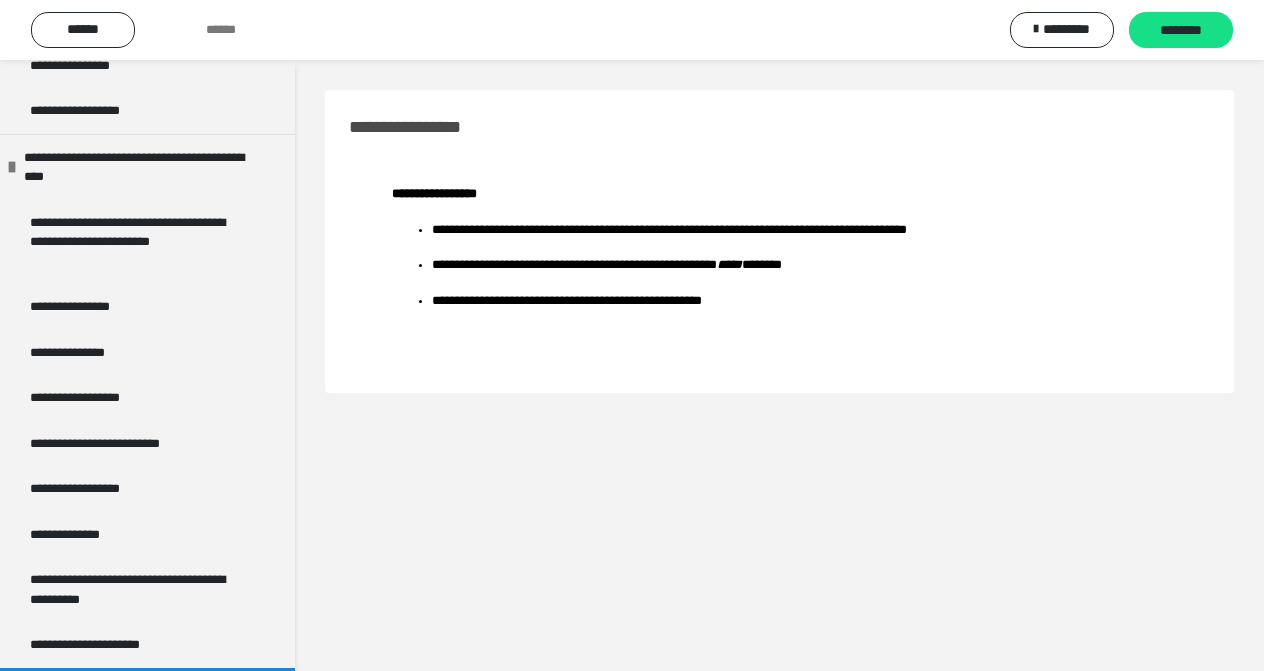 scroll, scrollTop: 423, scrollLeft: 0, axis: vertical 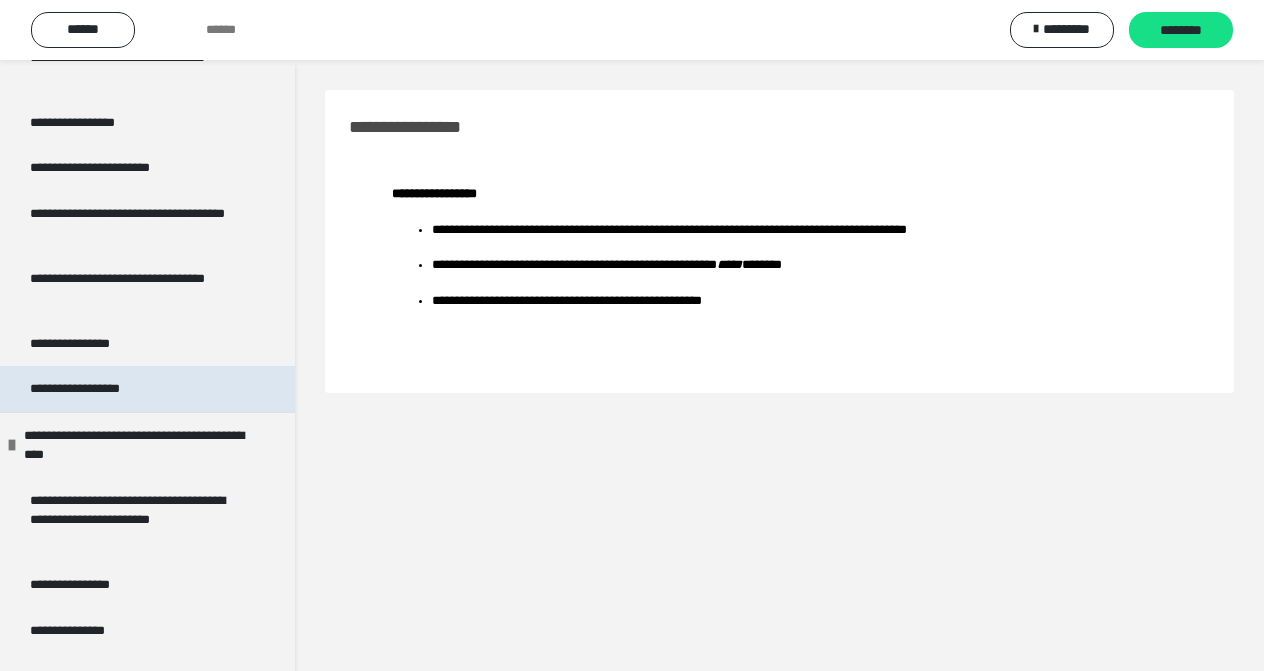 click on "**********" at bounding box center [92, 389] 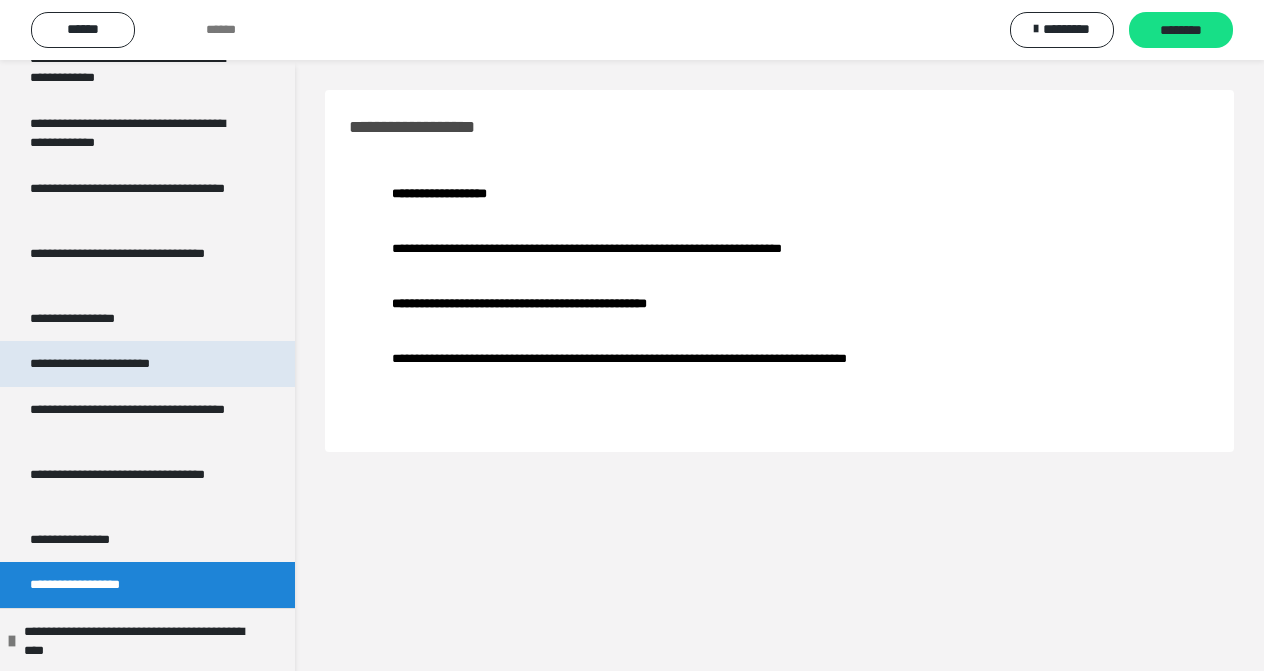 scroll, scrollTop: 500, scrollLeft: 0, axis: vertical 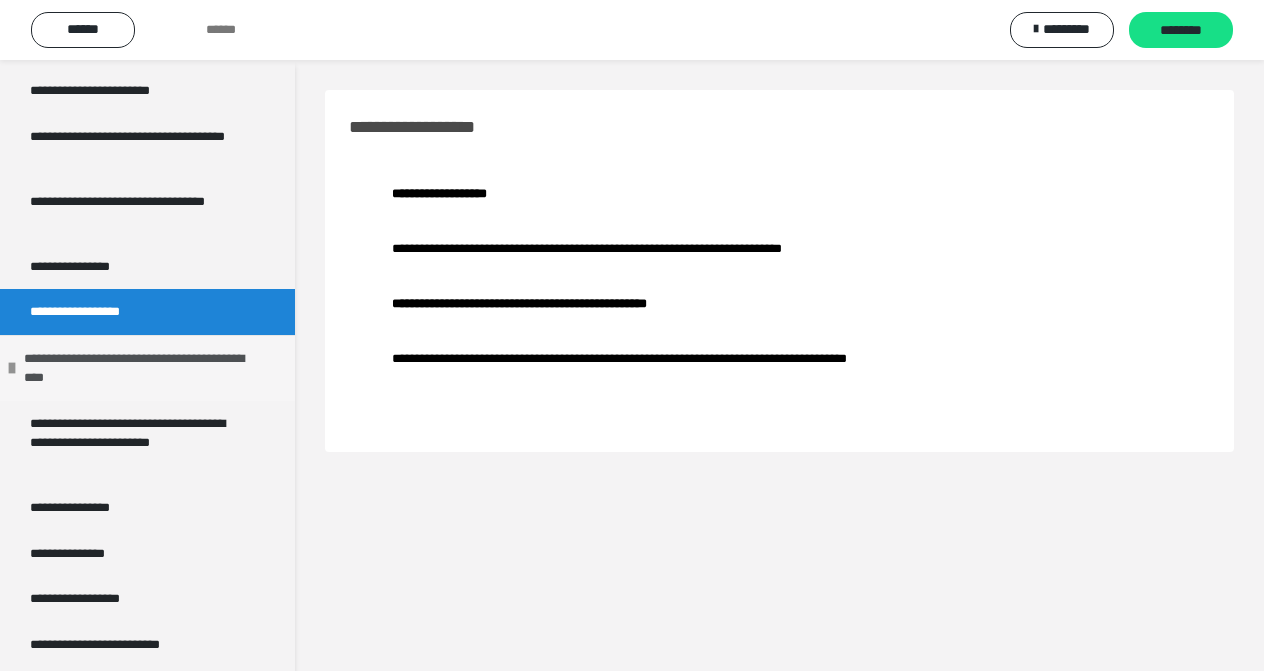 click on "**********" at bounding box center [144, 368] 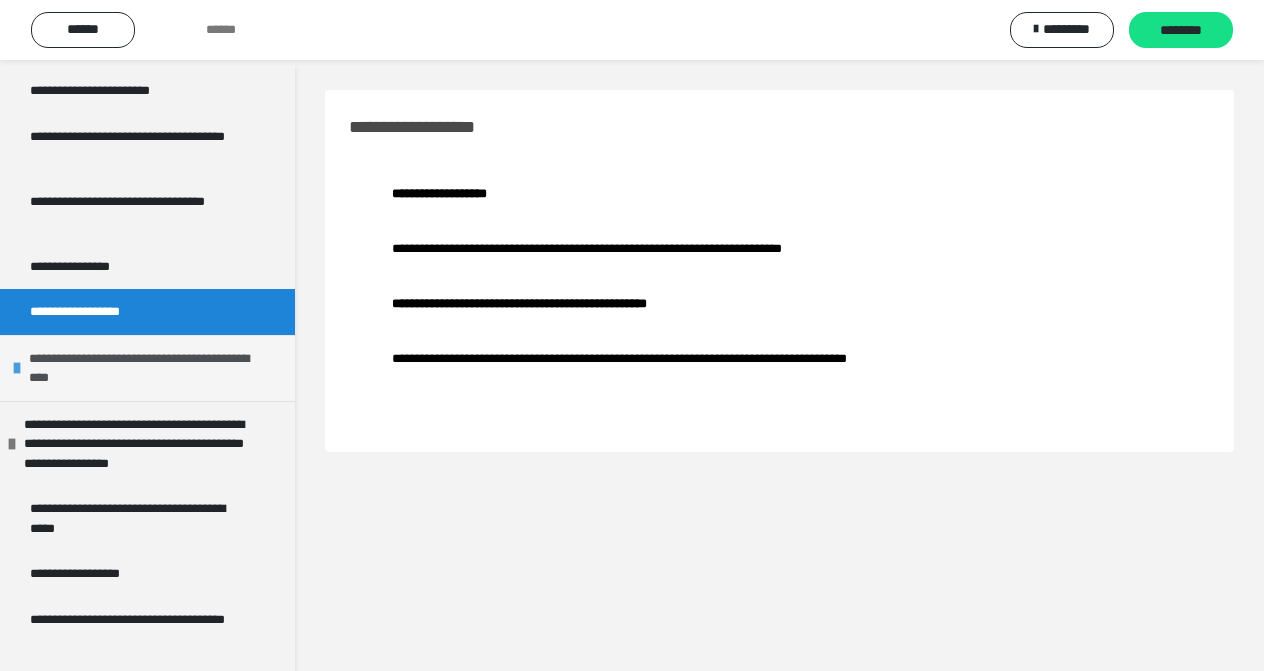 click on "**********" at bounding box center (149, 368) 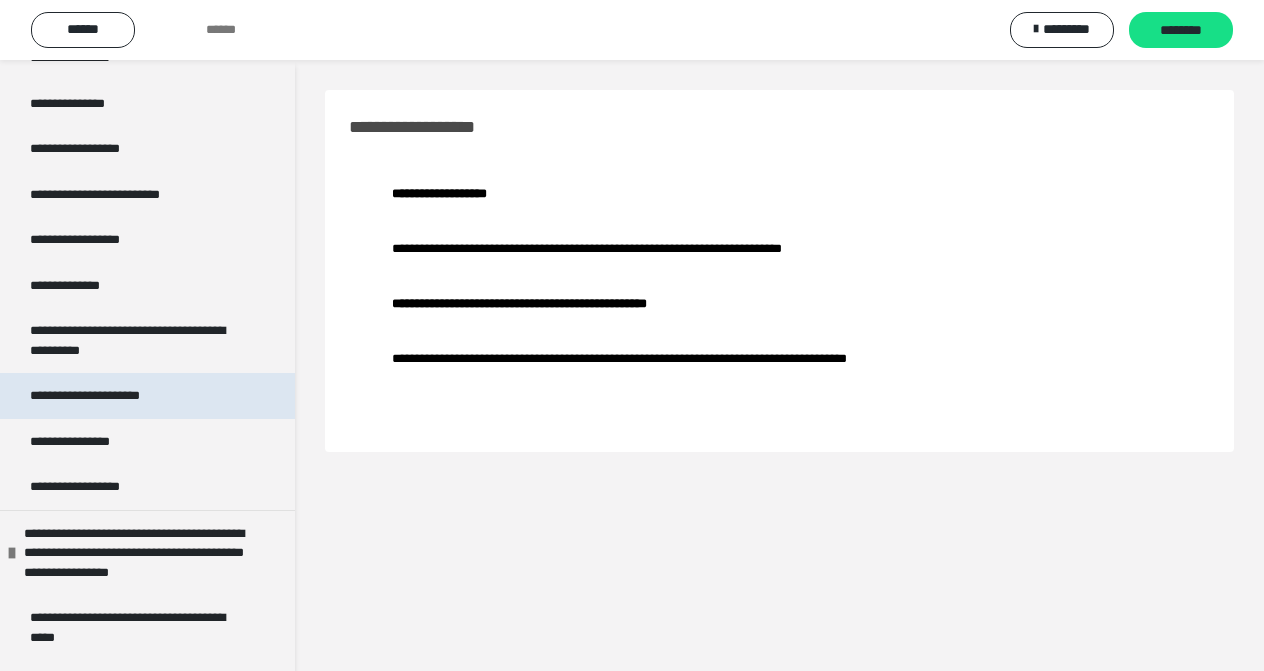 scroll, scrollTop: 981, scrollLeft: 0, axis: vertical 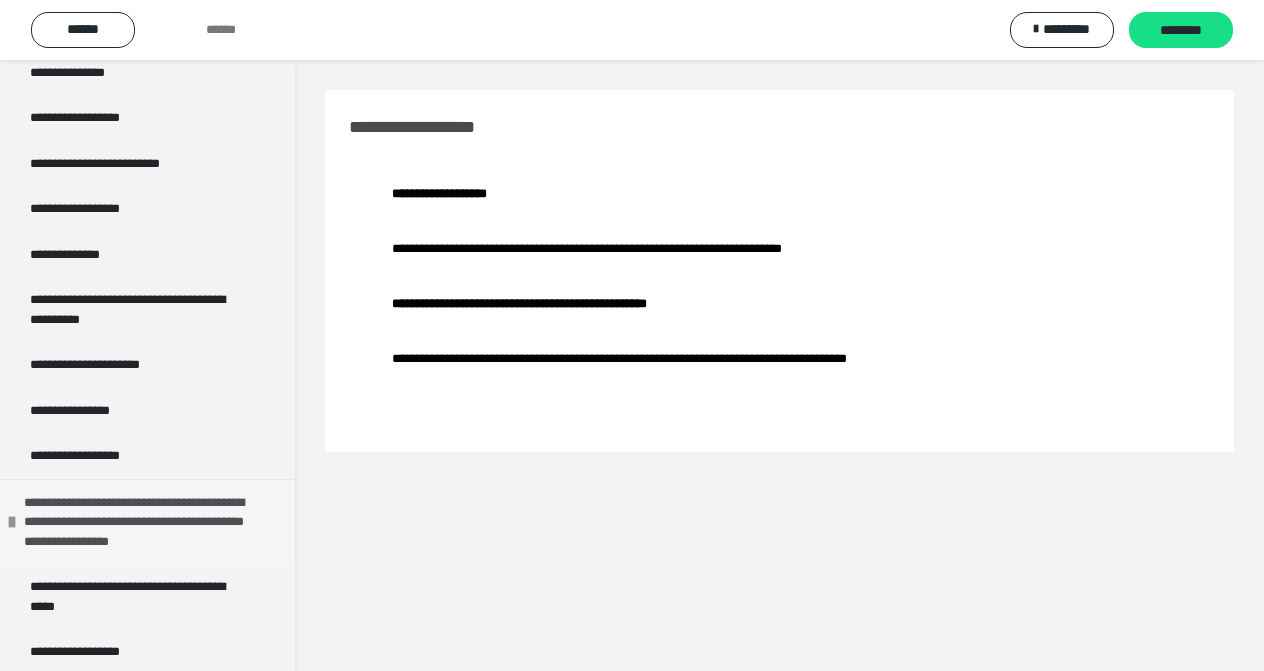 click on "**********" at bounding box center [144, 522] 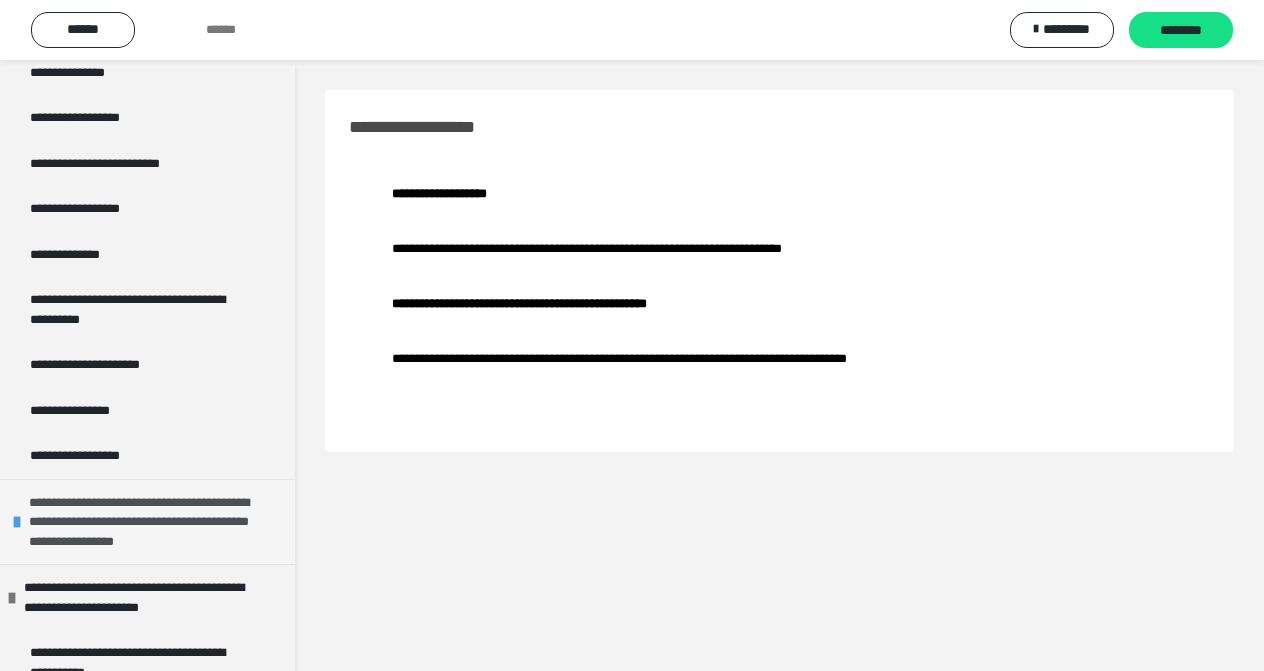 click at bounding box center [17, 522] 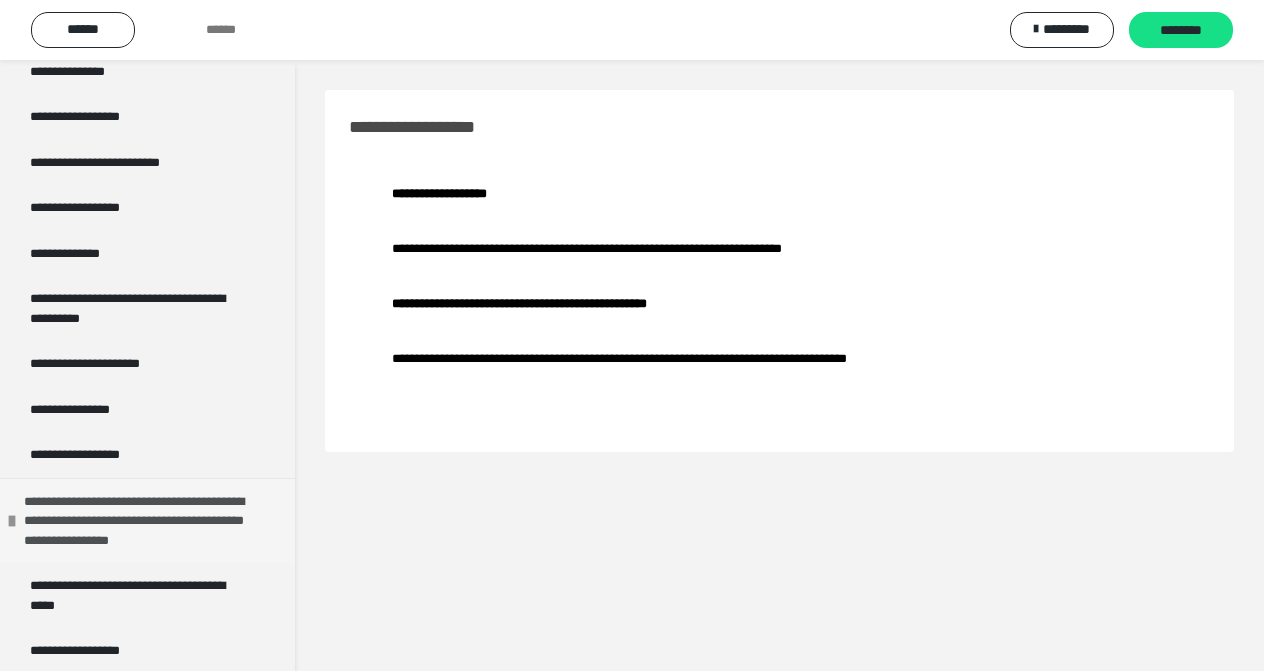 scroll, scrollTop: 1104, scrollLeft: 0, axis: vertical 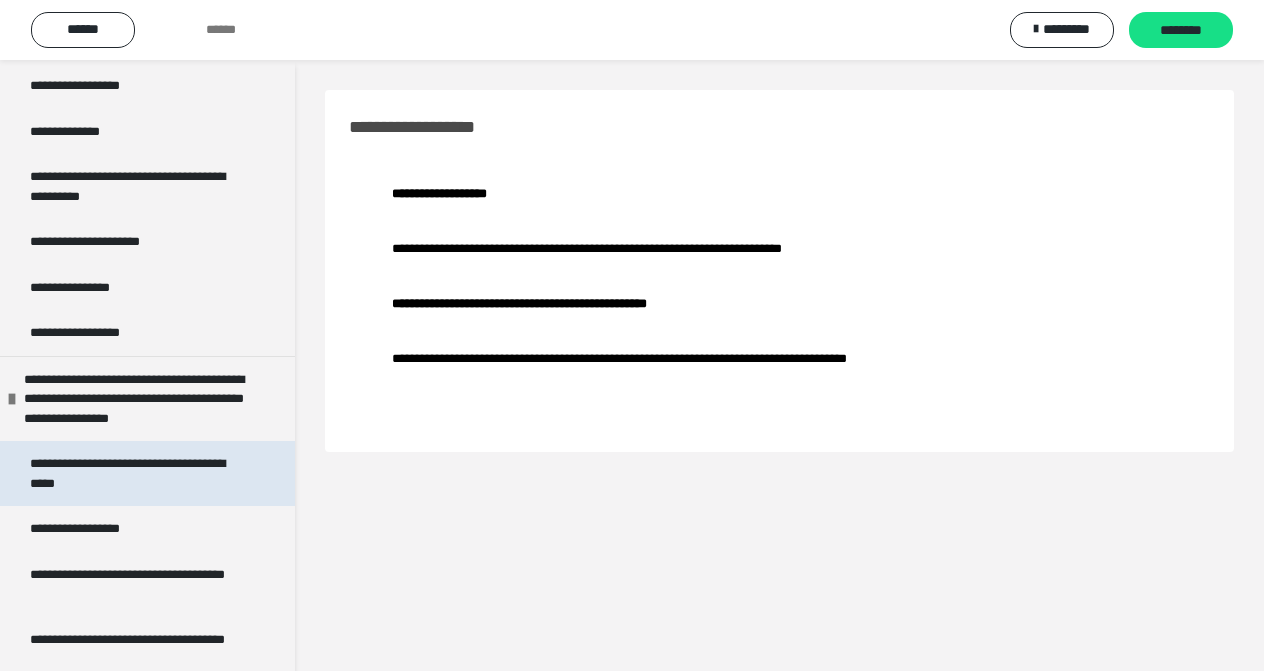 click on "**********" at bounding box center (132, 473) 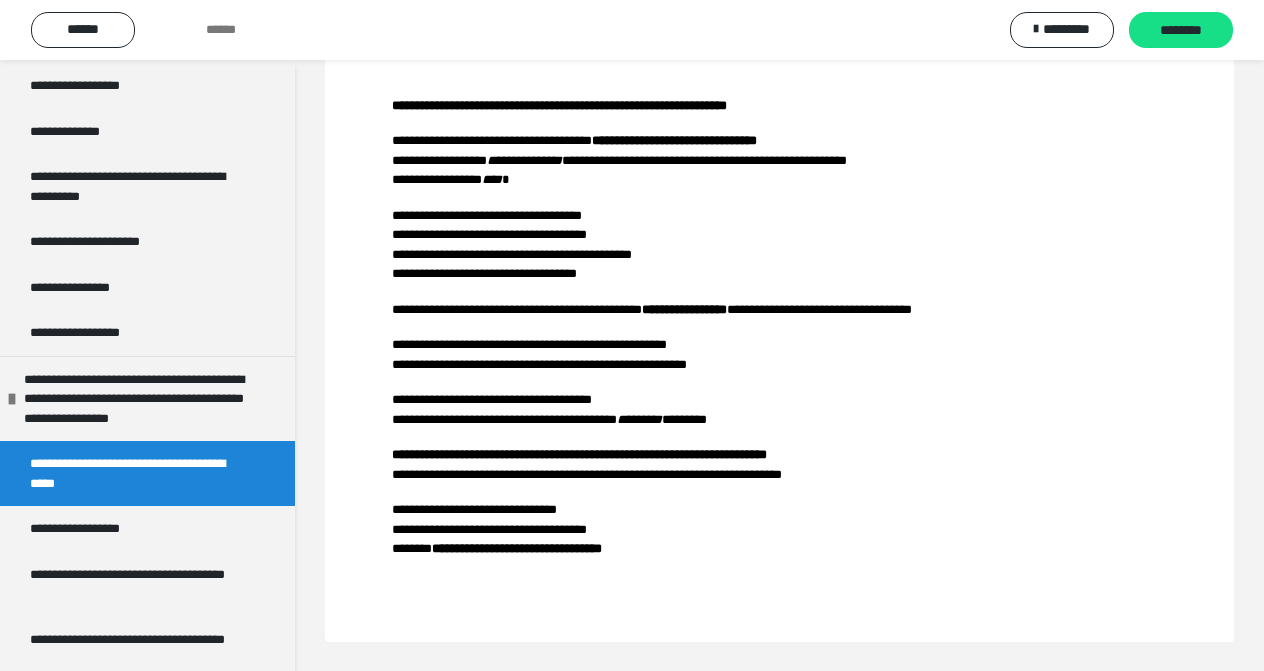 scroll, scrollTop: 529, scrollLeft: 0, axis: vertical 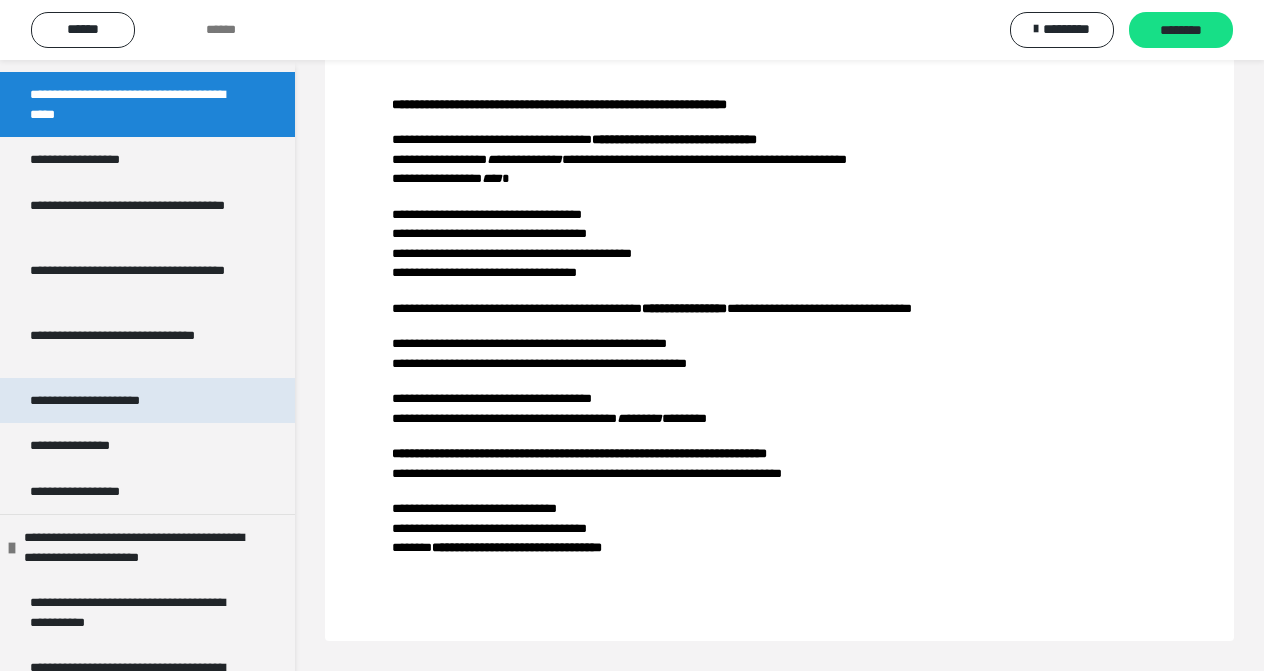 click on "**********" at bounding box center [105, 401] 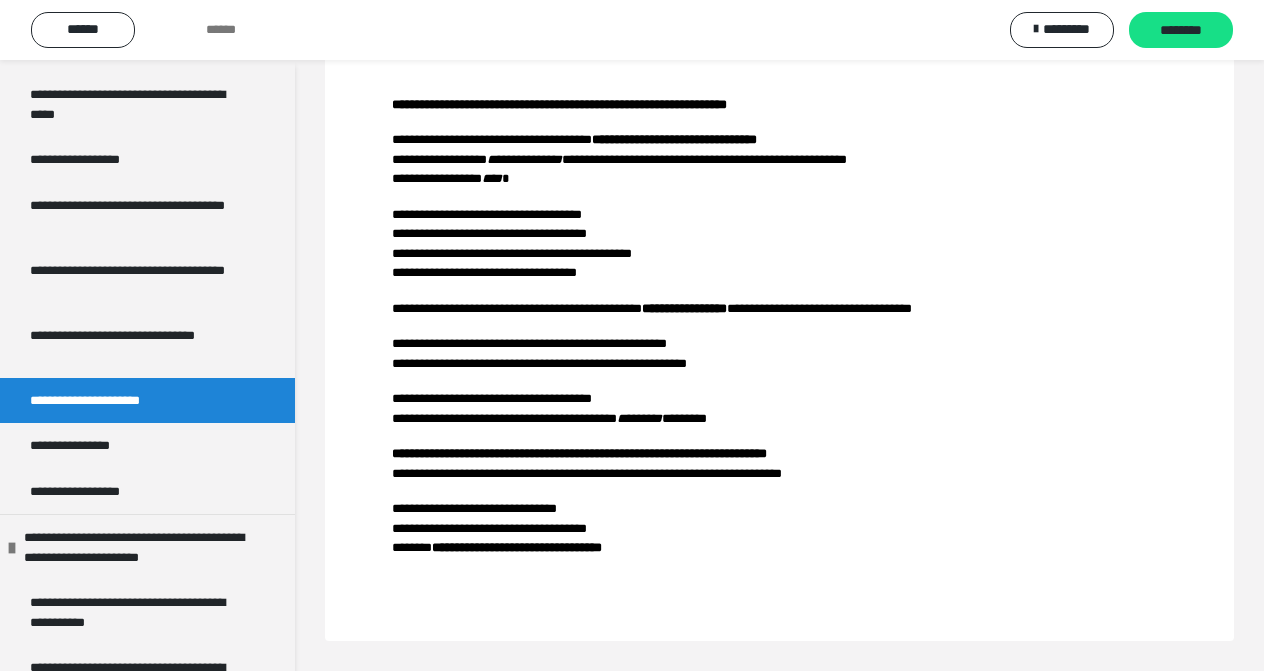 scroll, scrollTop: 60, scrollLeft: 0, axis: vertical 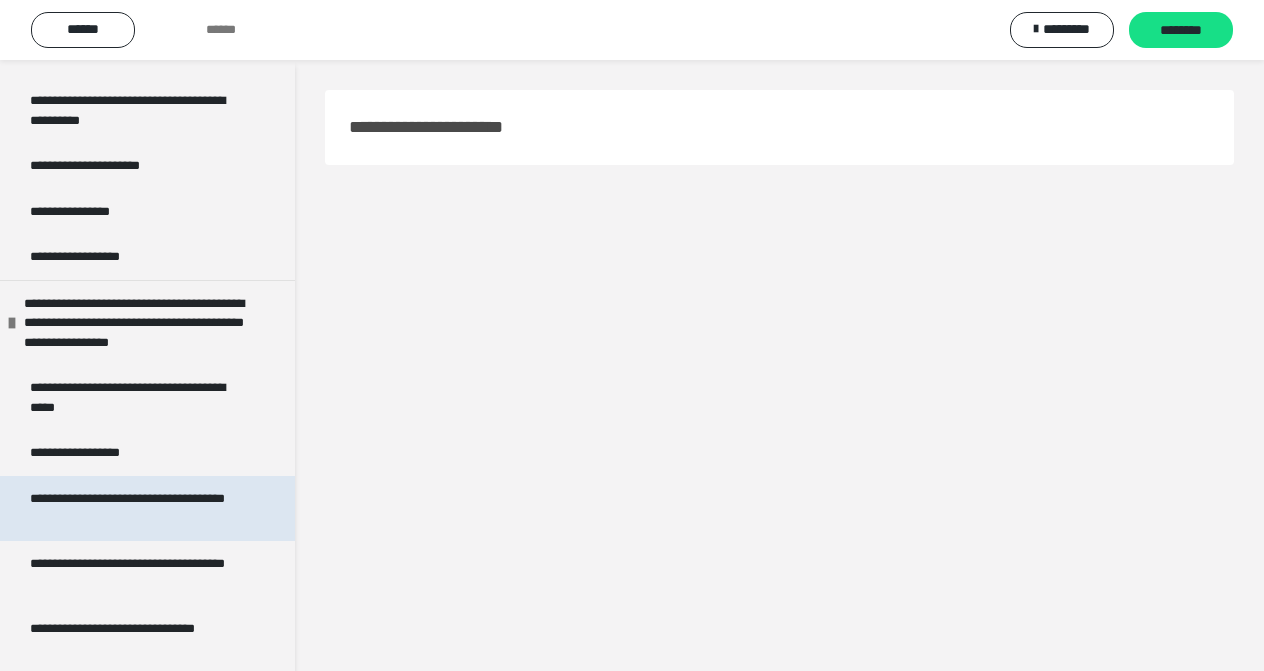 click on "**********" at bounding box center (132, 508) 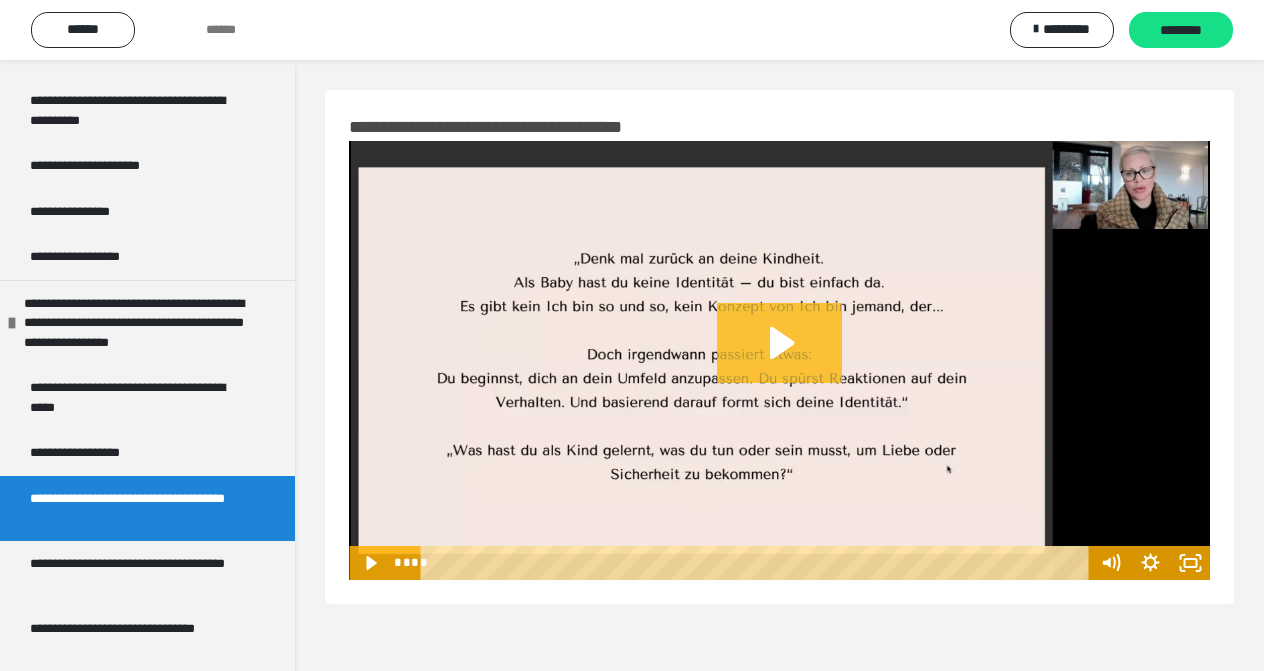 click 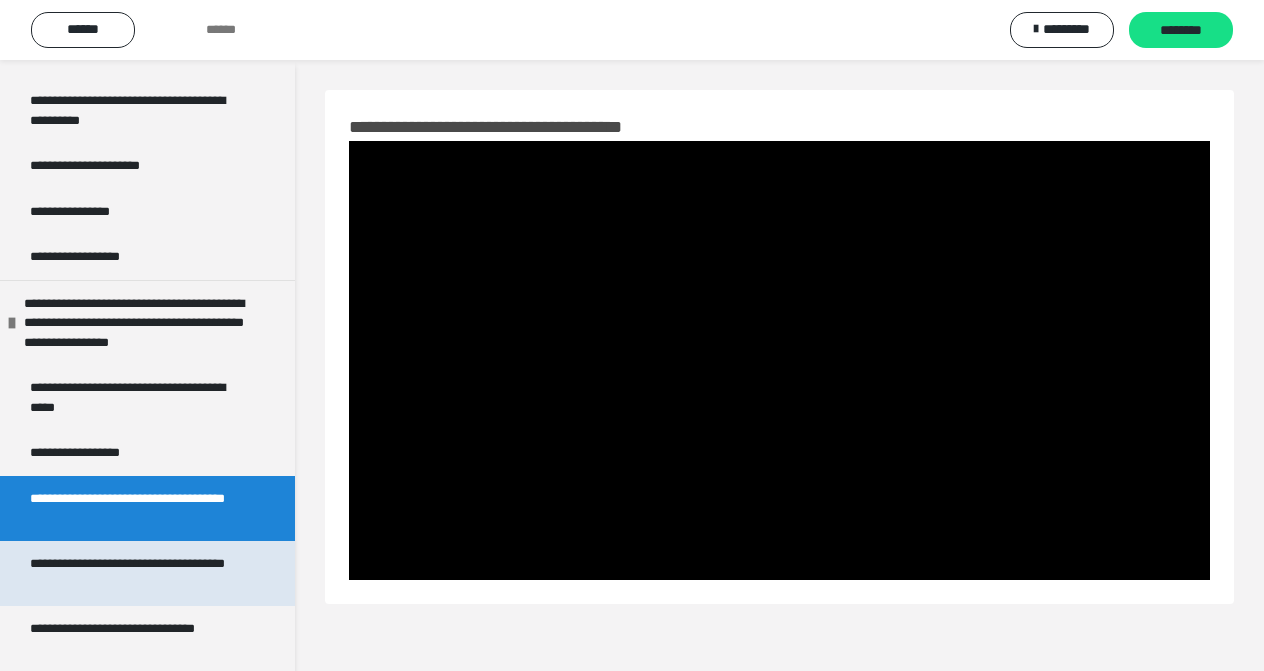 click on "**********" at bounding box center [132, 573] 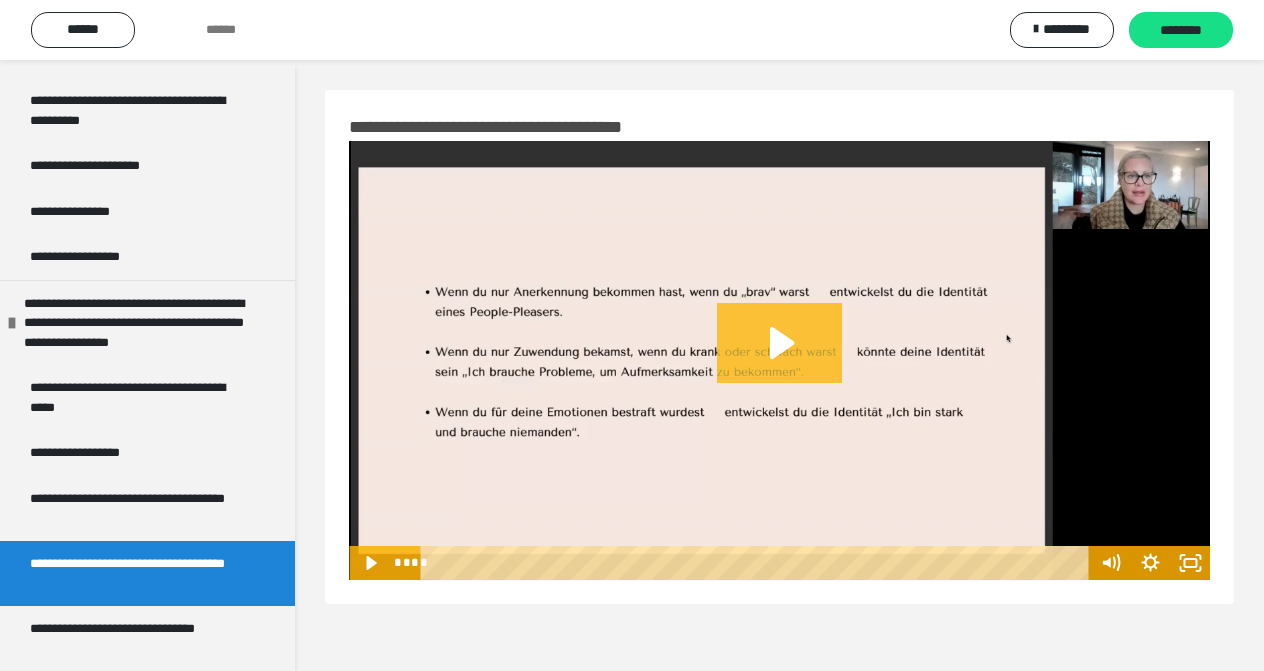 click 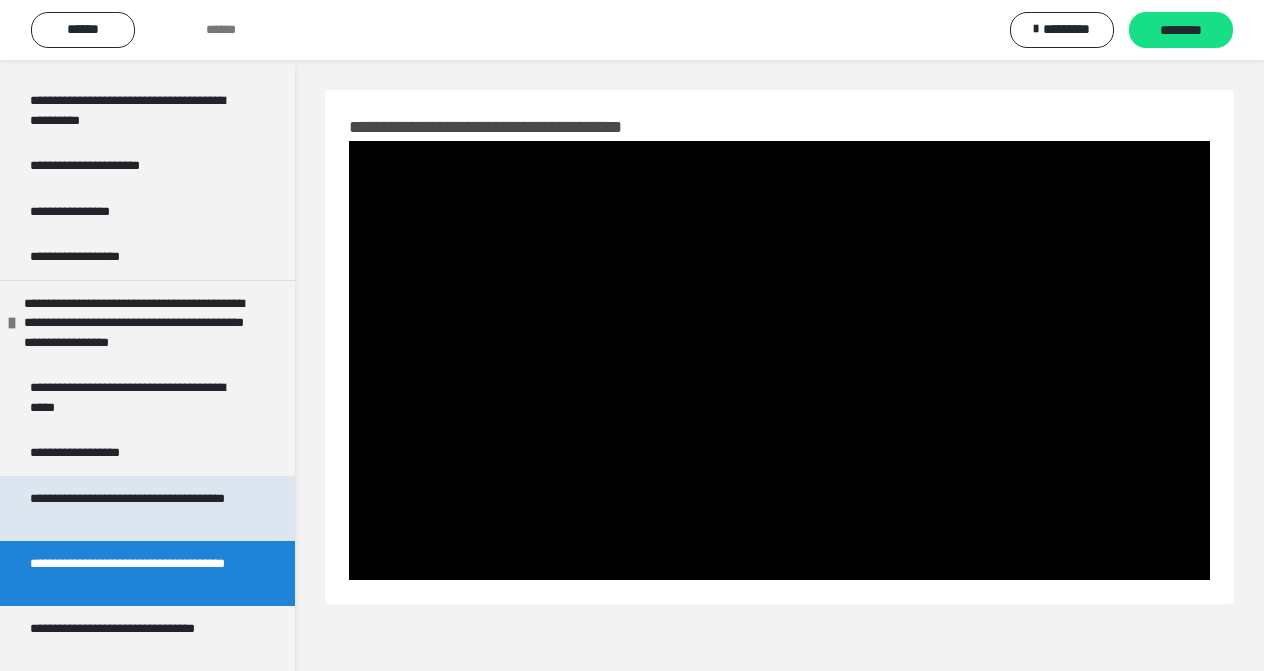 scroll, scrollTop: 1265, scrollLeft: 0, axis: vertical 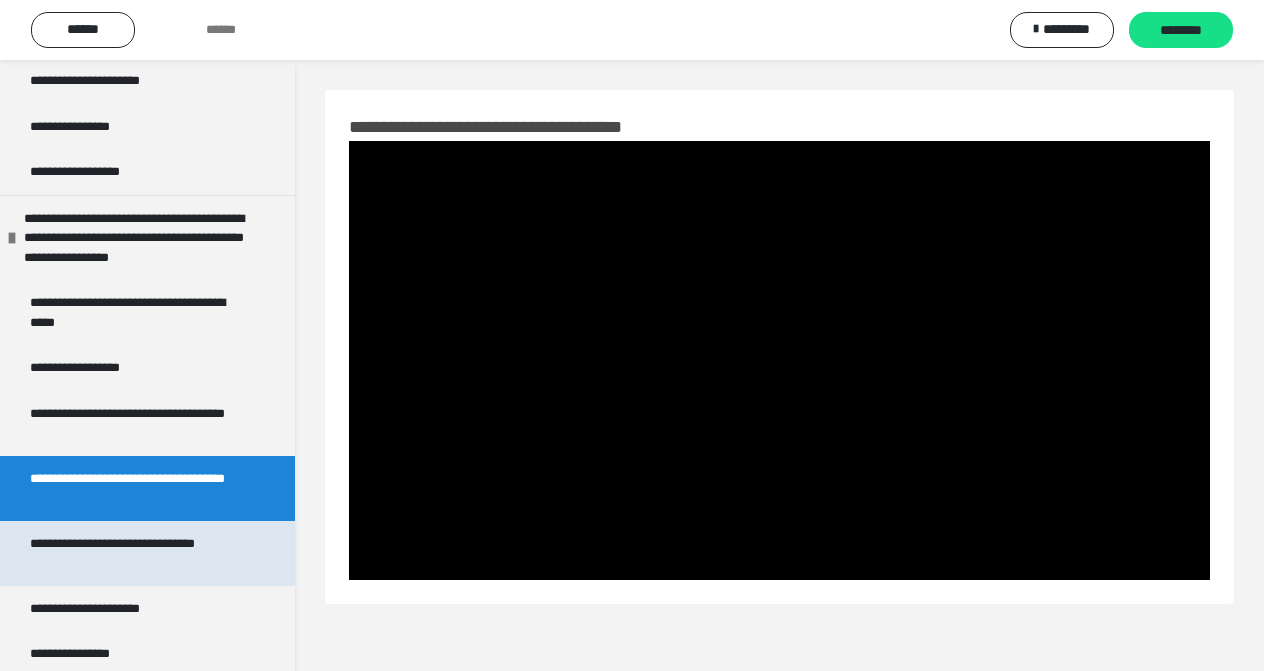 click on "**********" at bounding box center [132, 553] 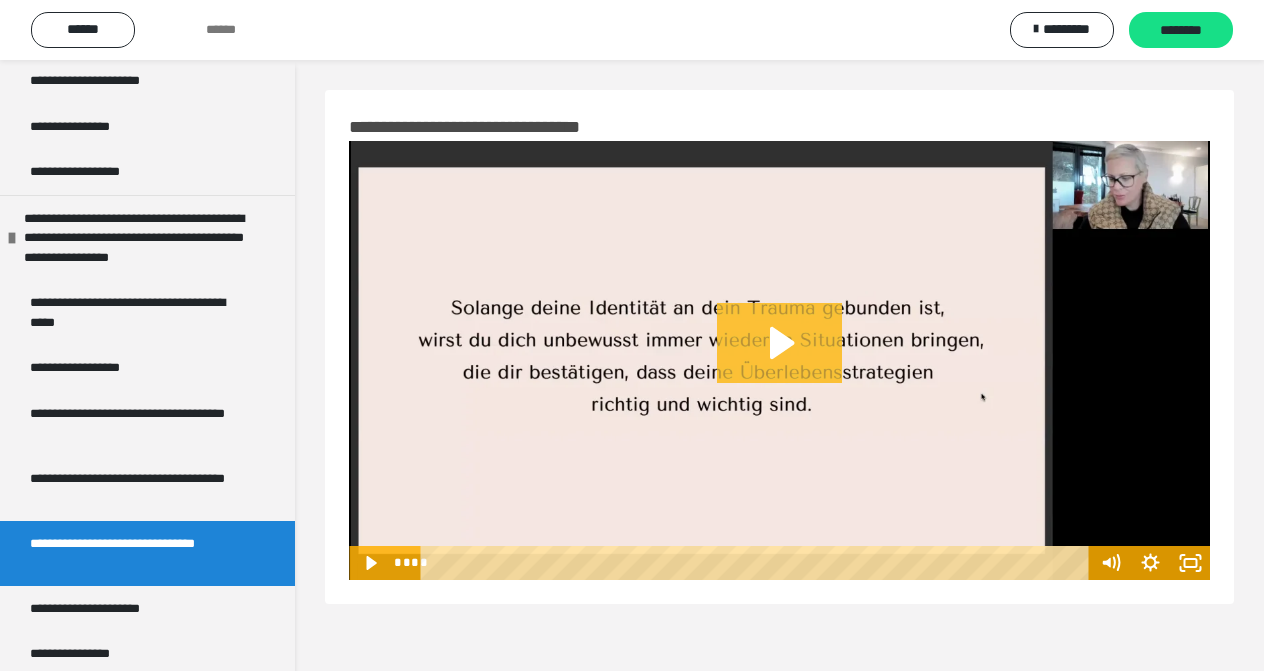click 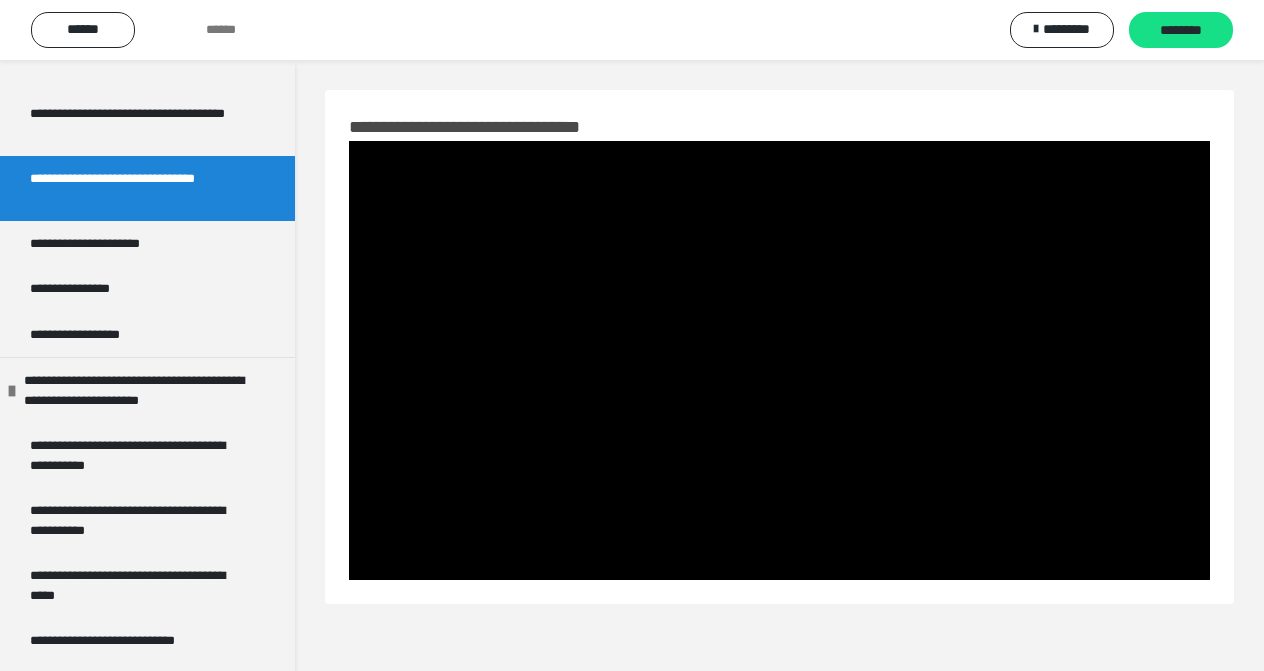 scroll, scrollTop: 1636, scrollLeft: 0, axis: vertical 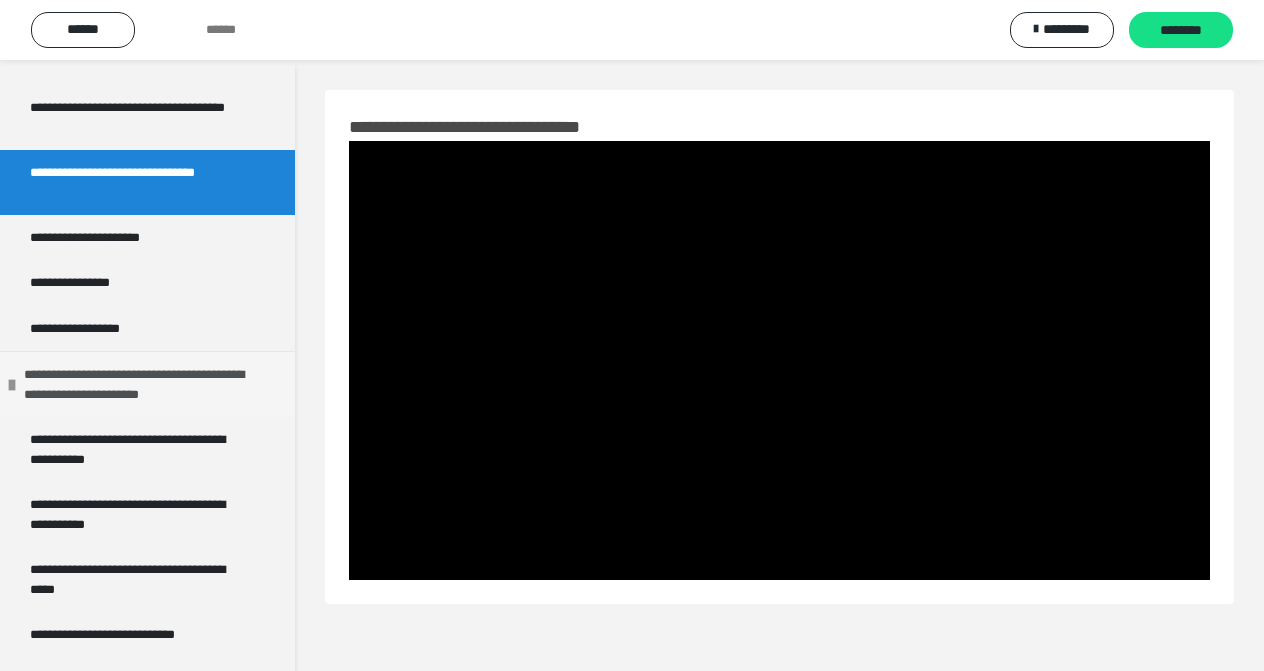 click on "**********" at bounding box center (144, 384) 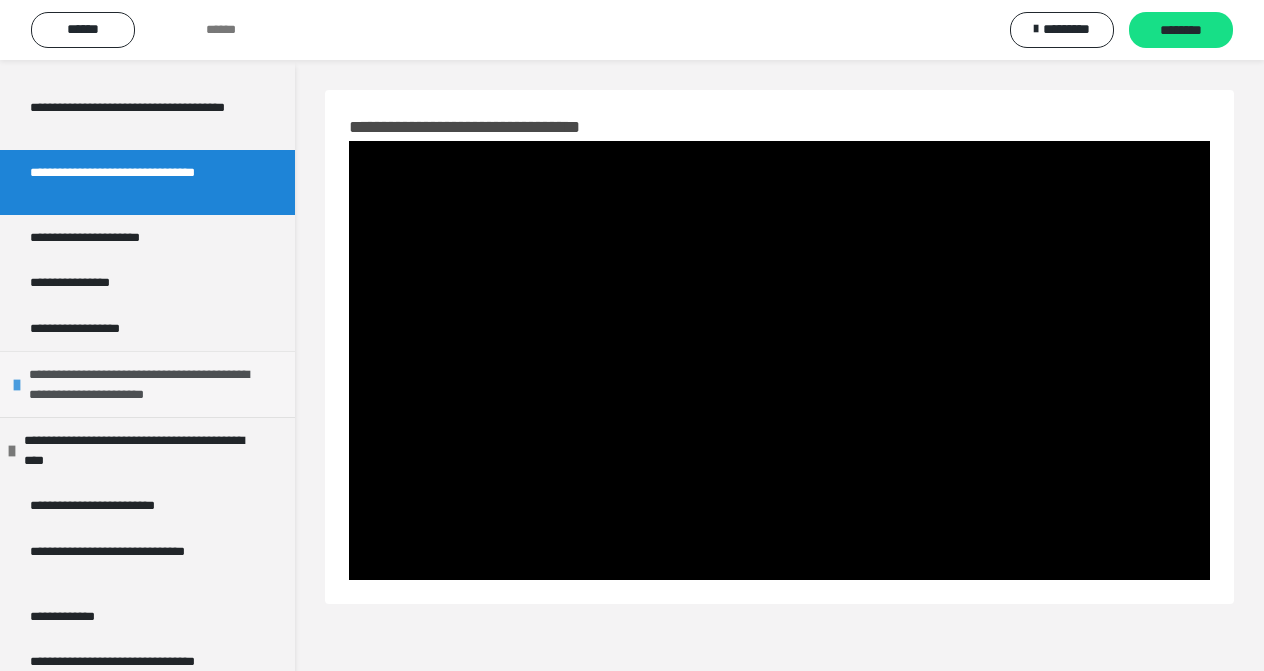 click on "**********" at bounding box center [149, 384] 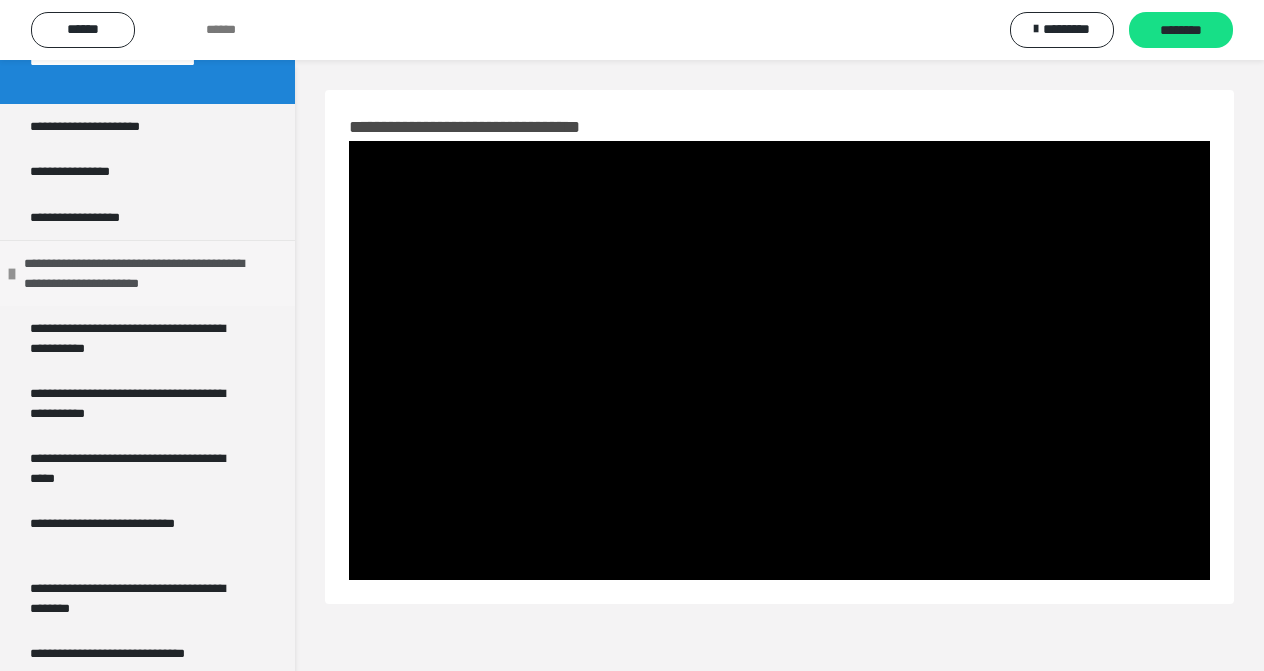 scroll, scrollTop: 1799, scrollLeft: 0, axis: vertical 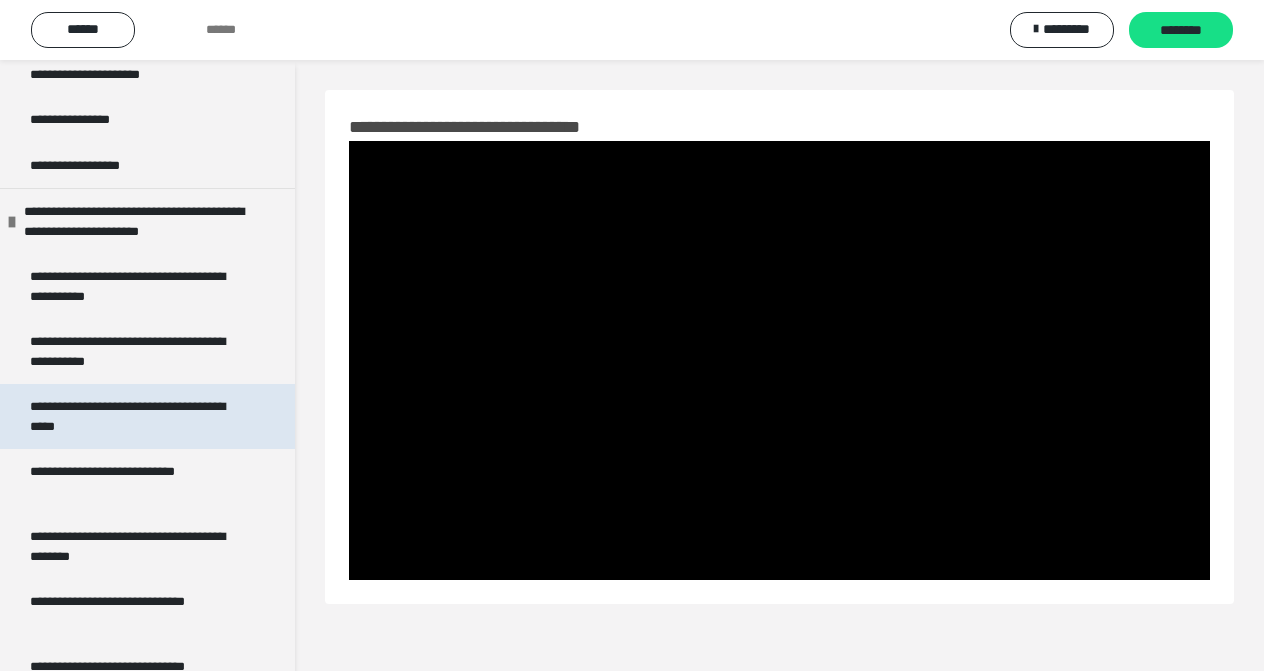 click on "**********" at bounding box center [132, 416] 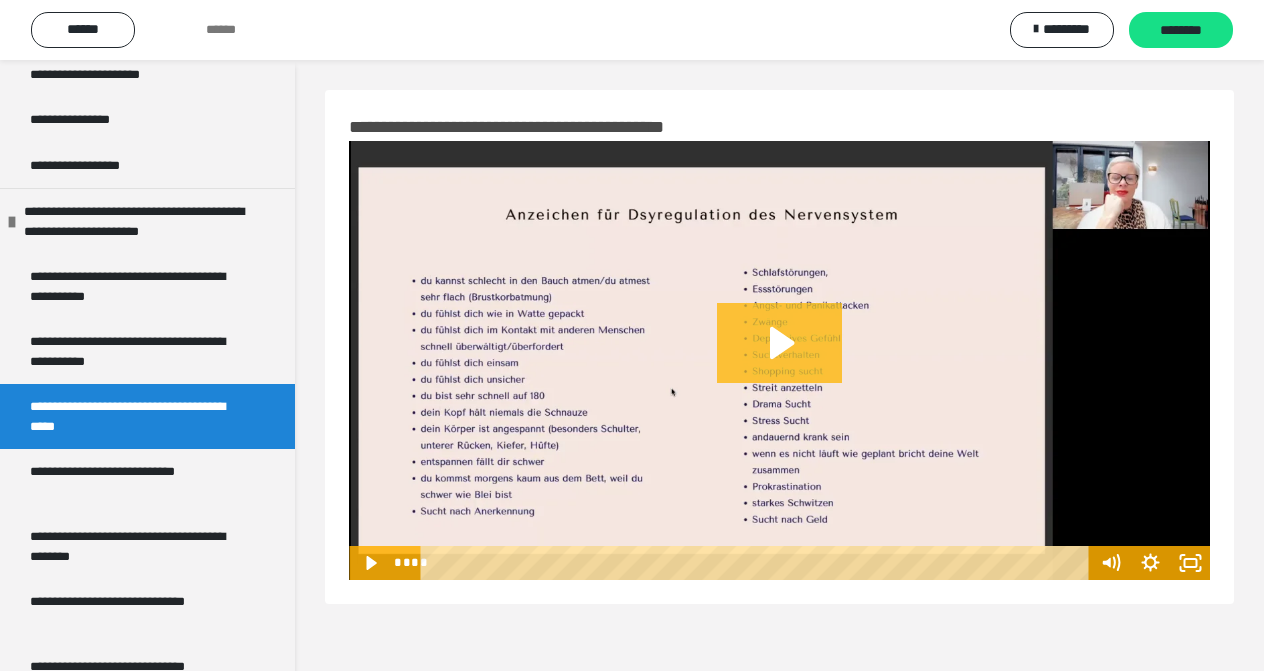 click 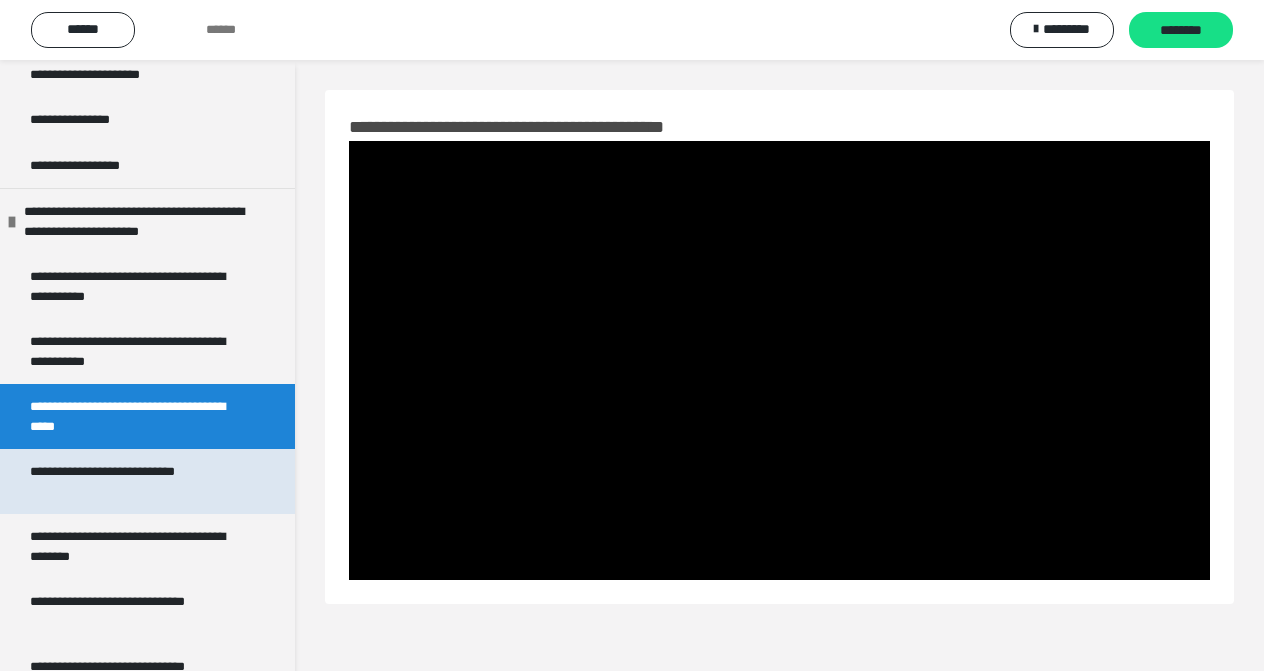 scroll, scrollTop: 1798, scrollLeft: 0, axis: vertical 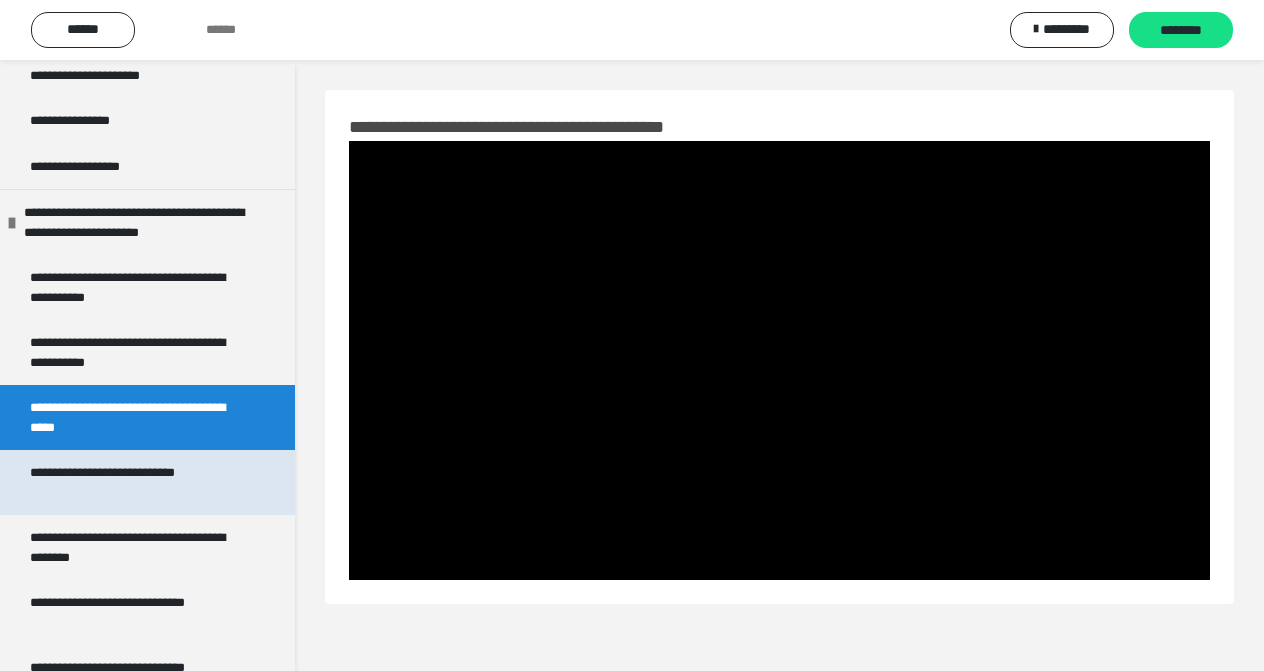 click on "**********" at bounding box center [132, 482] 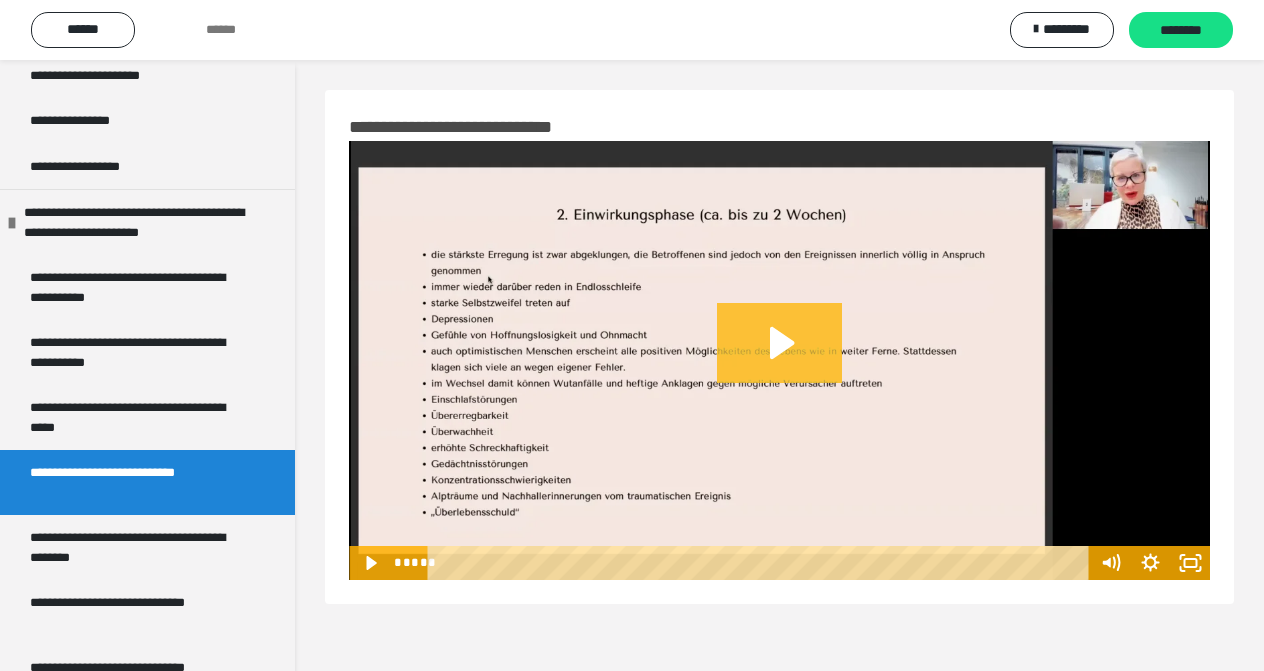 click 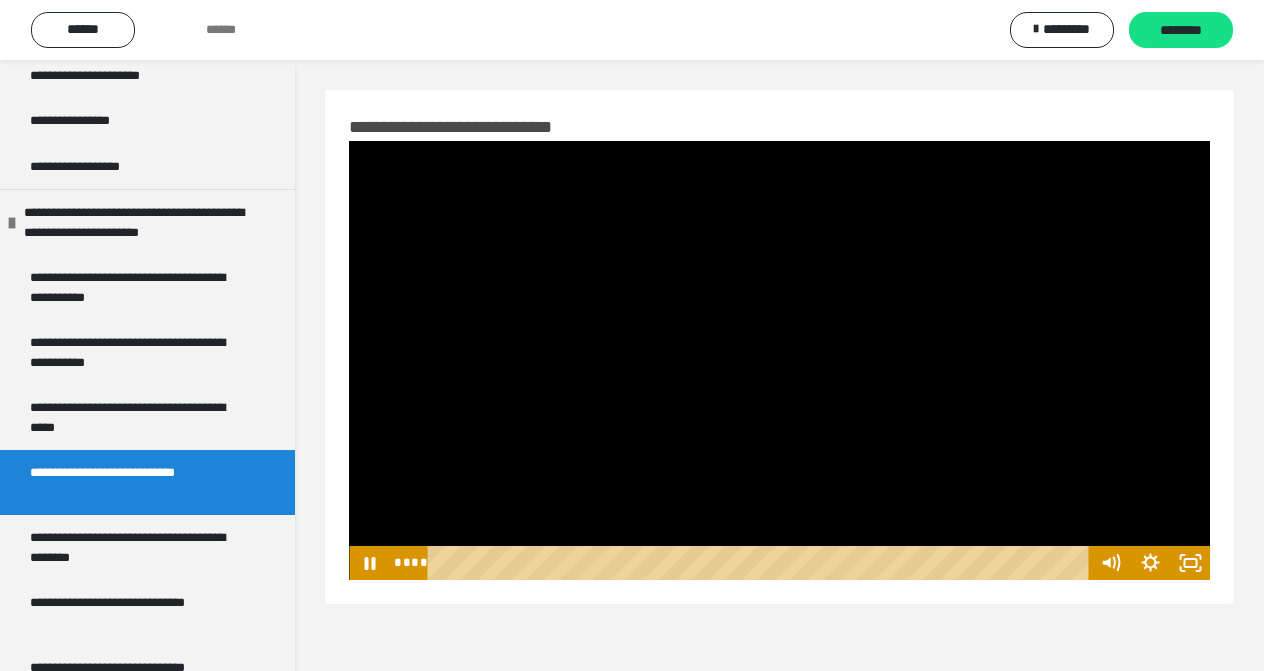 scroll, scrollTop: 60, scrollLeft: 0, axis: vertical 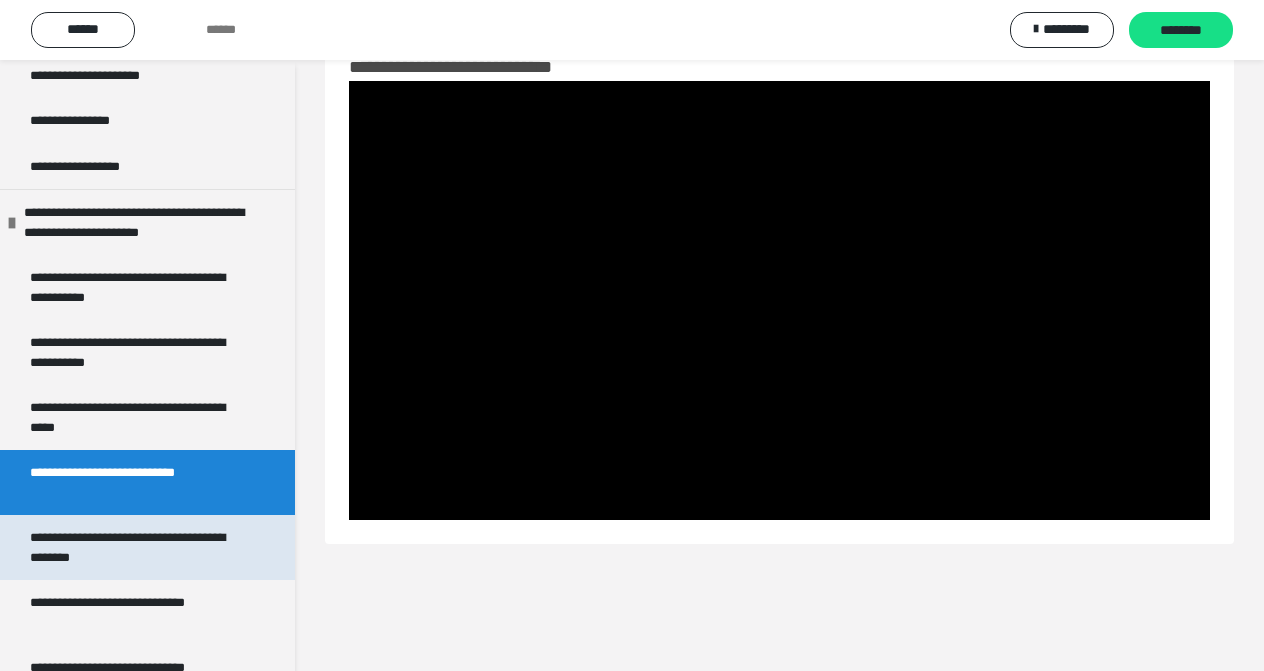 click on "**********" at bounding box center [132, 547] 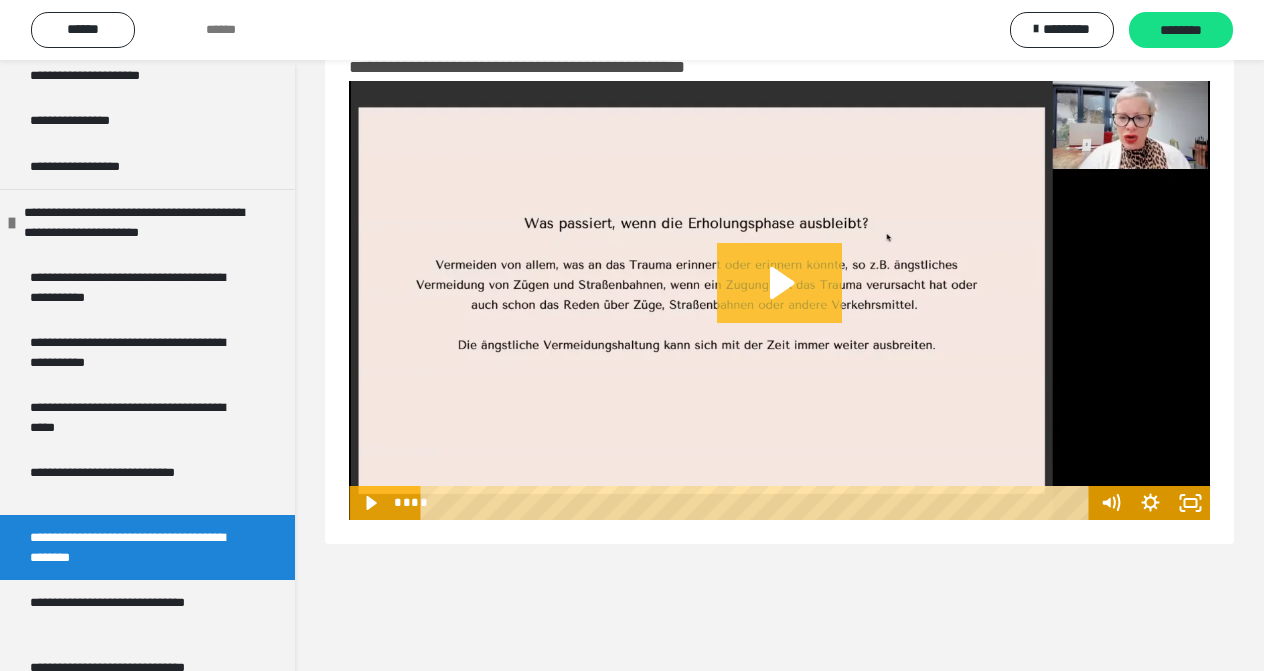 click 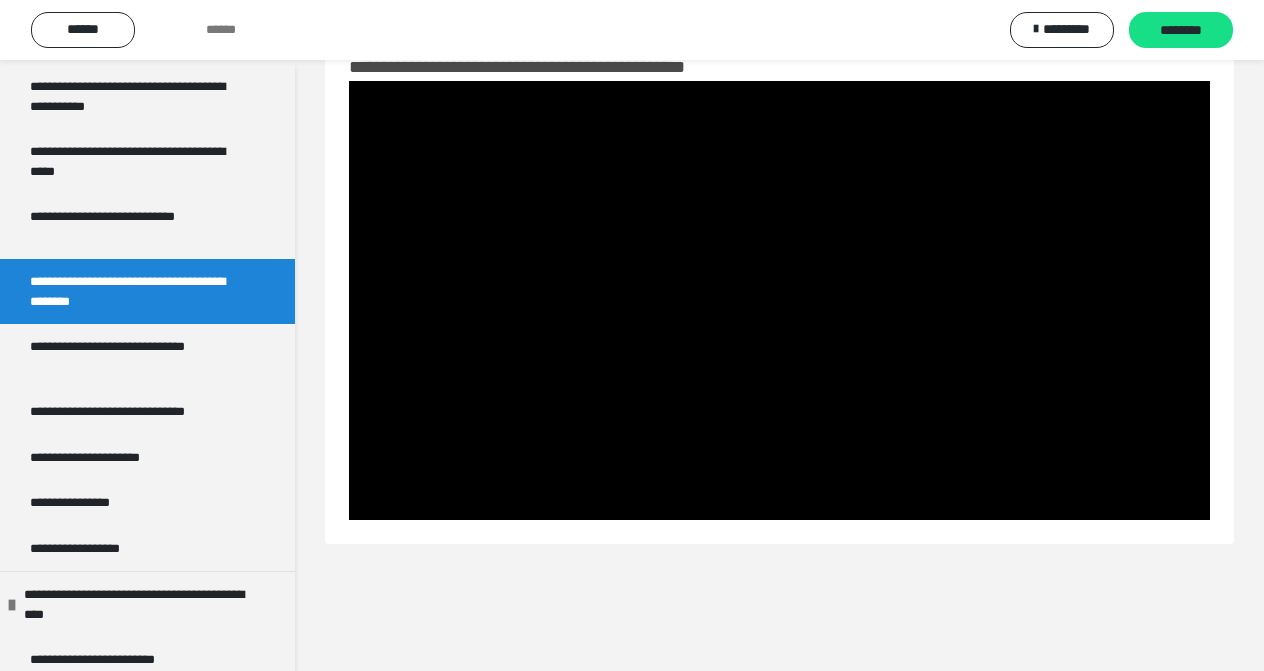 scroll, scrollTop: 2060, scrollLeft: 0, axis: vertical 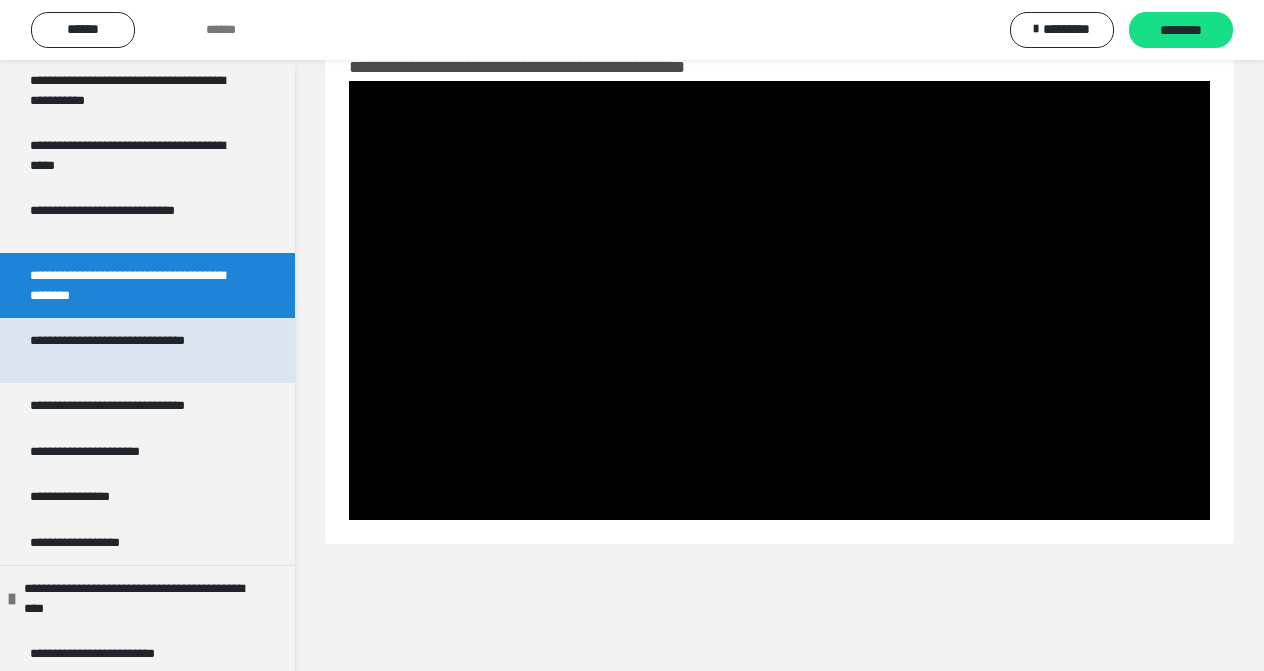 click on "**********" at bounding box center (132, 350) 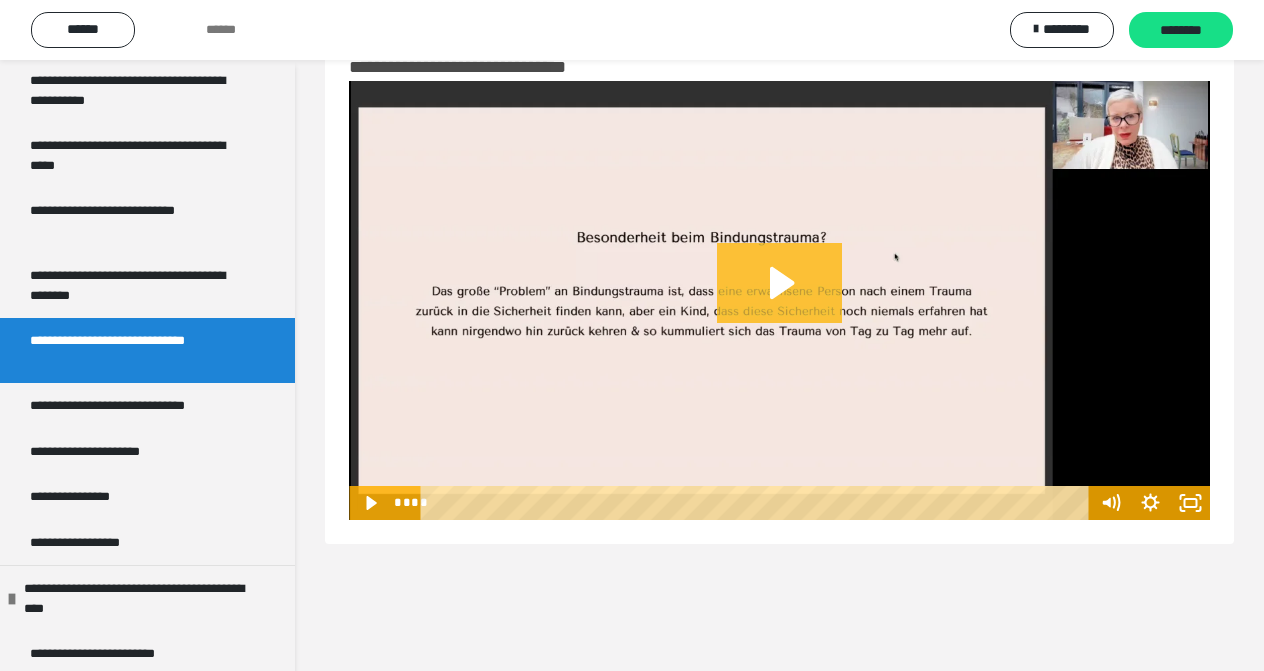 click 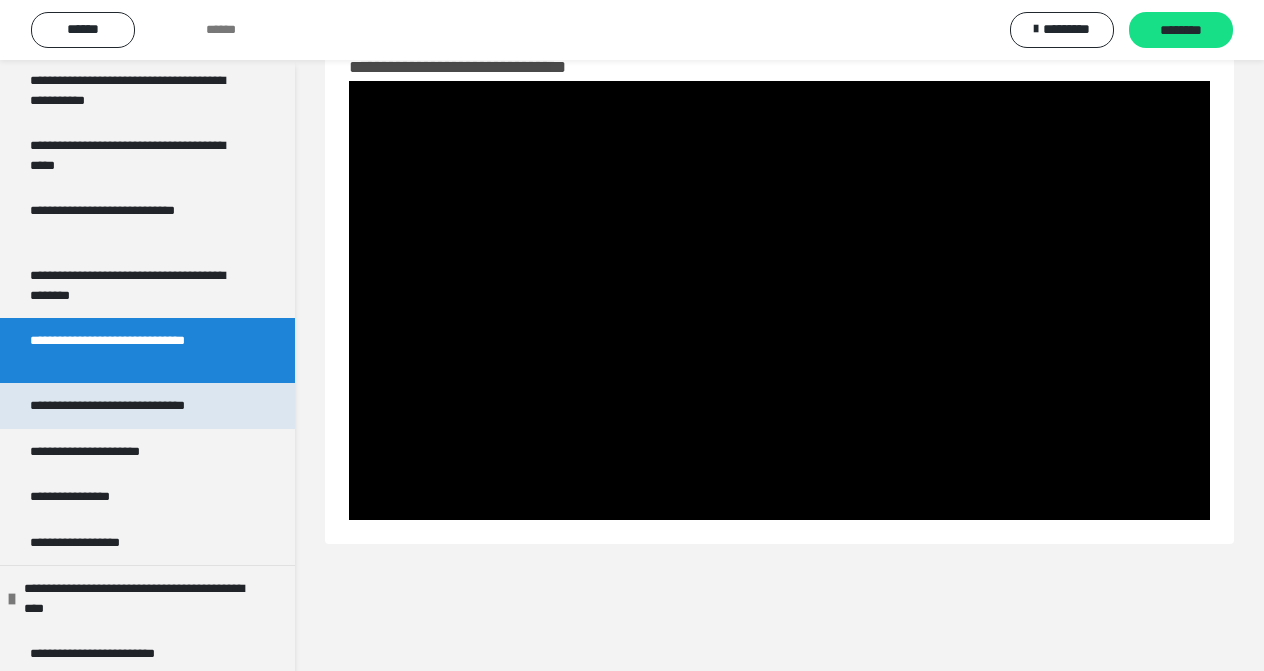 click on "**********" at bounding box center [130, 406] 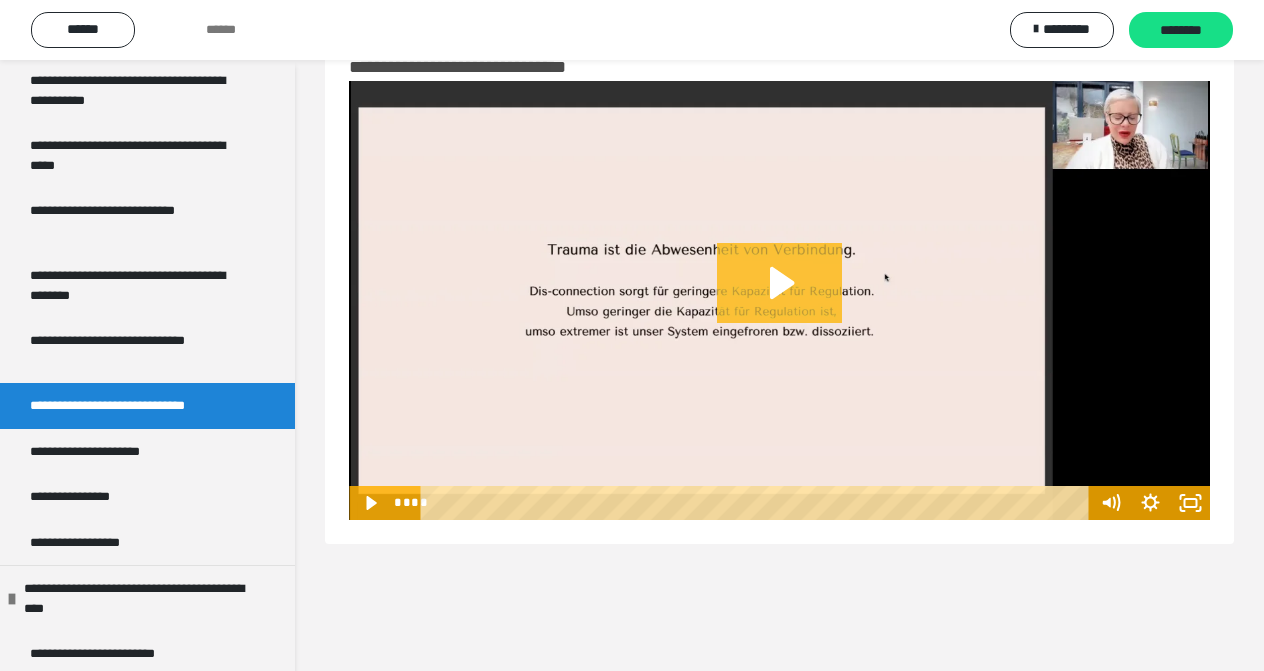 click 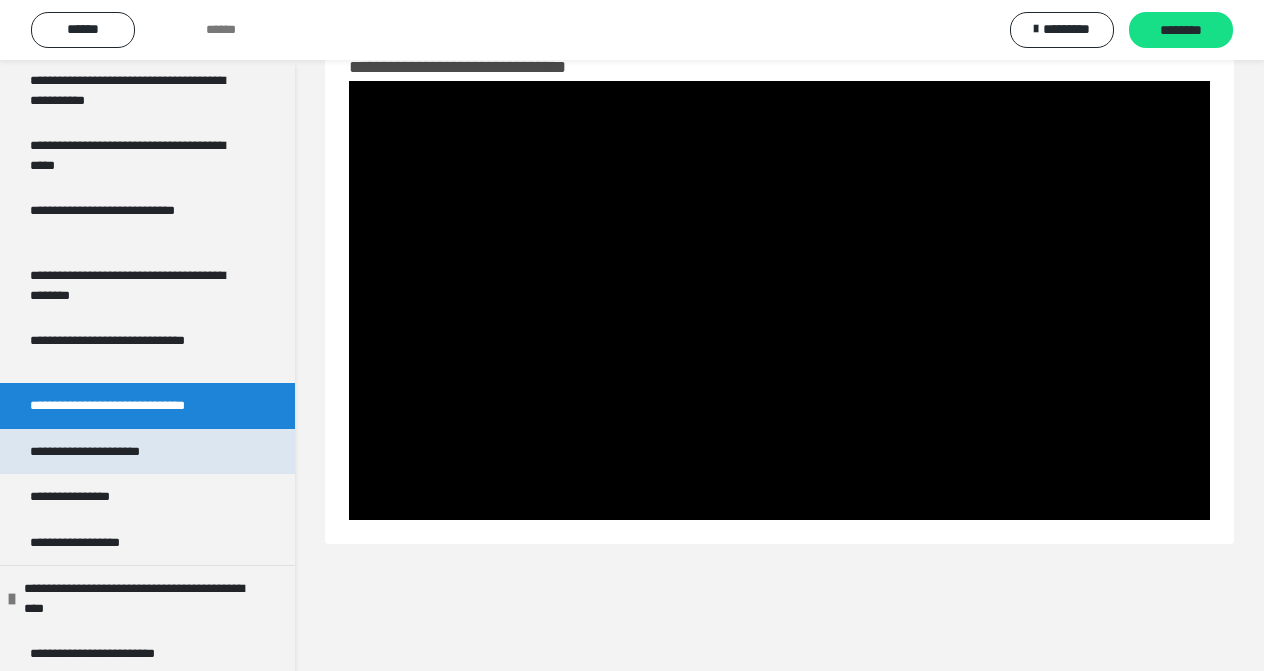 click on "**********" at bounding box center (105, 452) 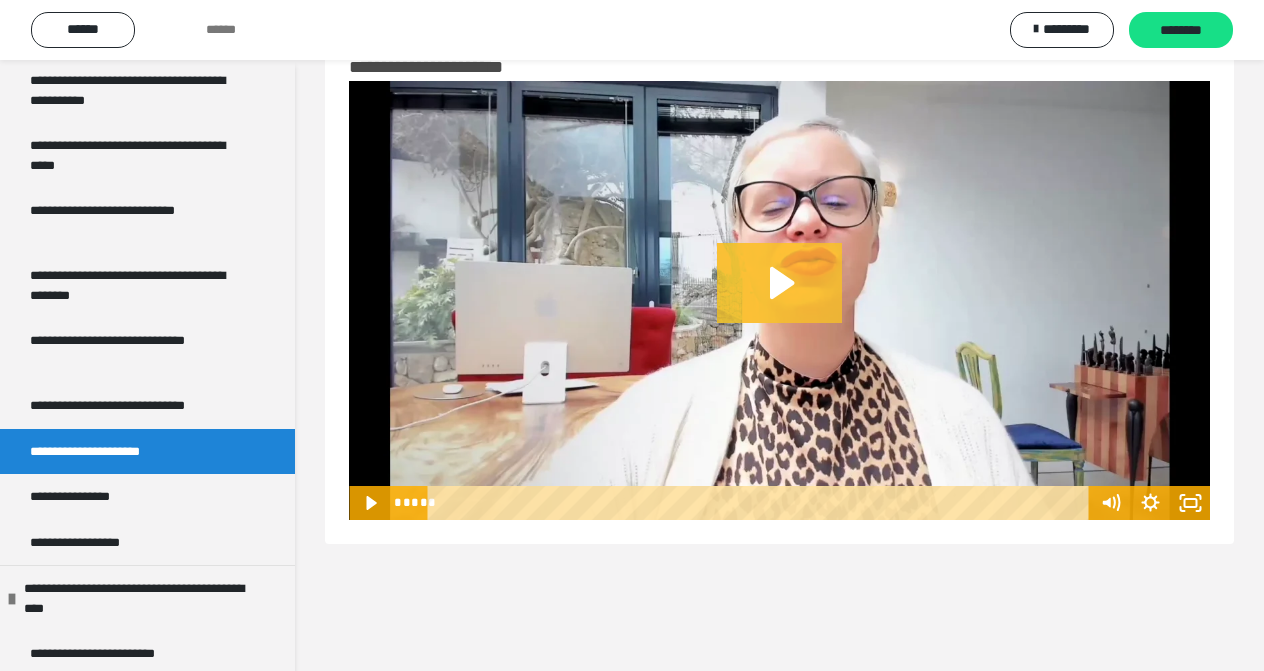 click 